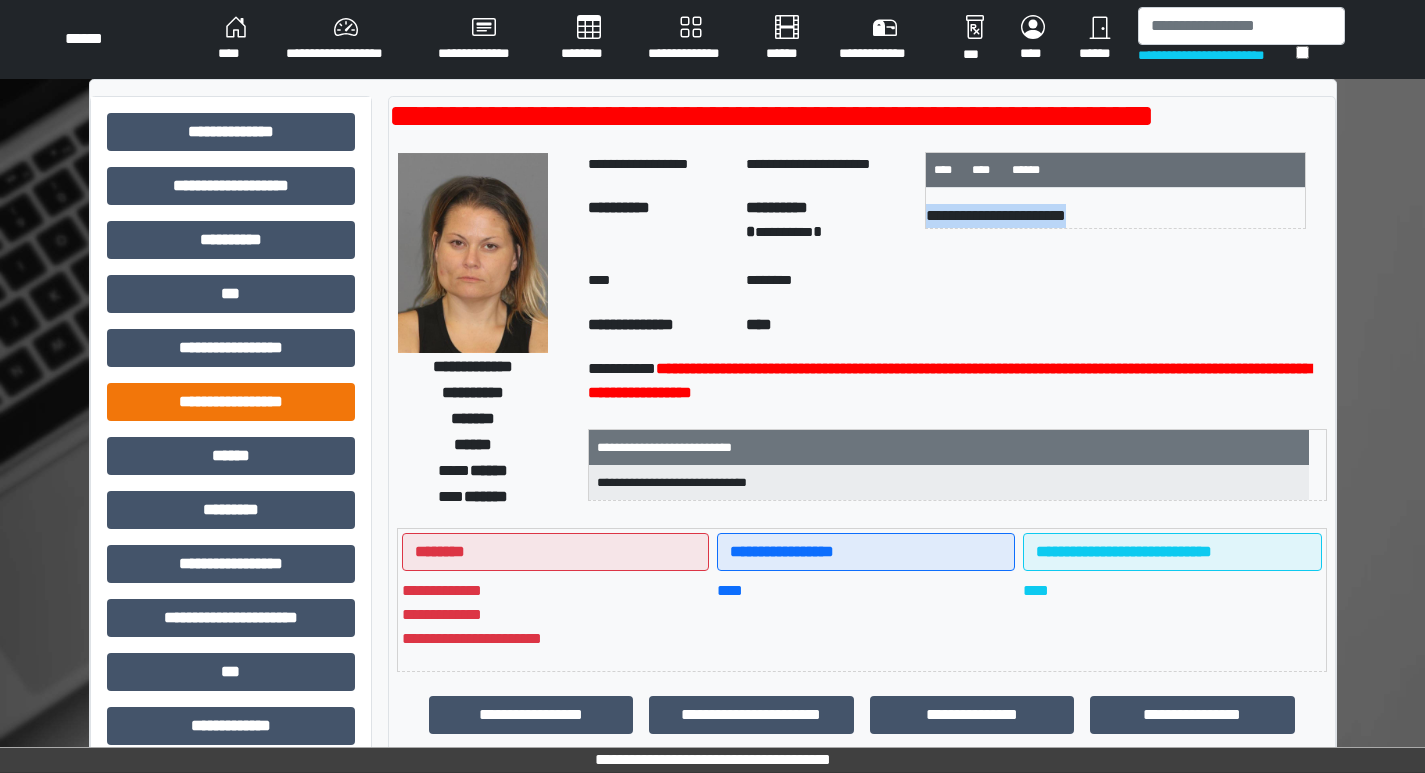scroll, scrollTop: 0, scrollLeft: 0, axis: both 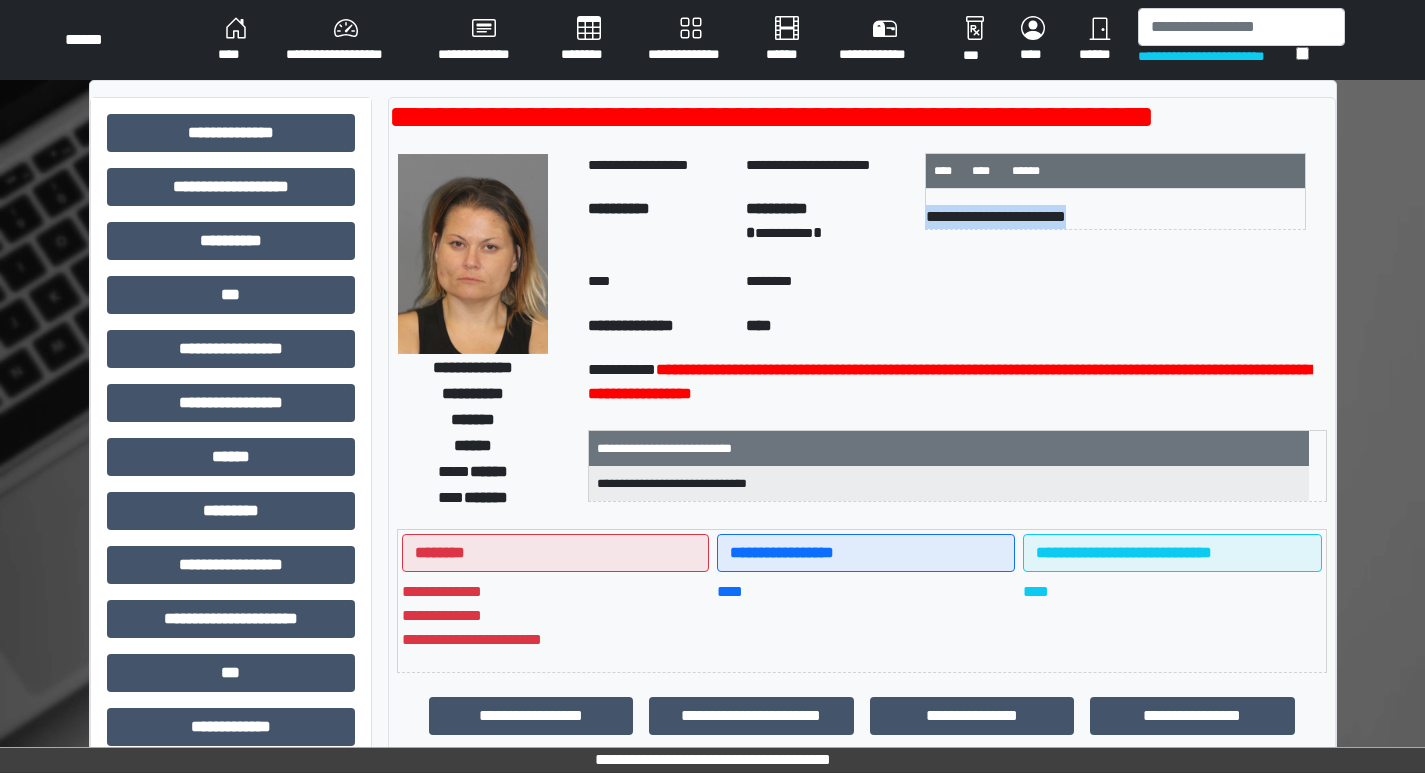 click on "****" at bounding box center (236, 40) 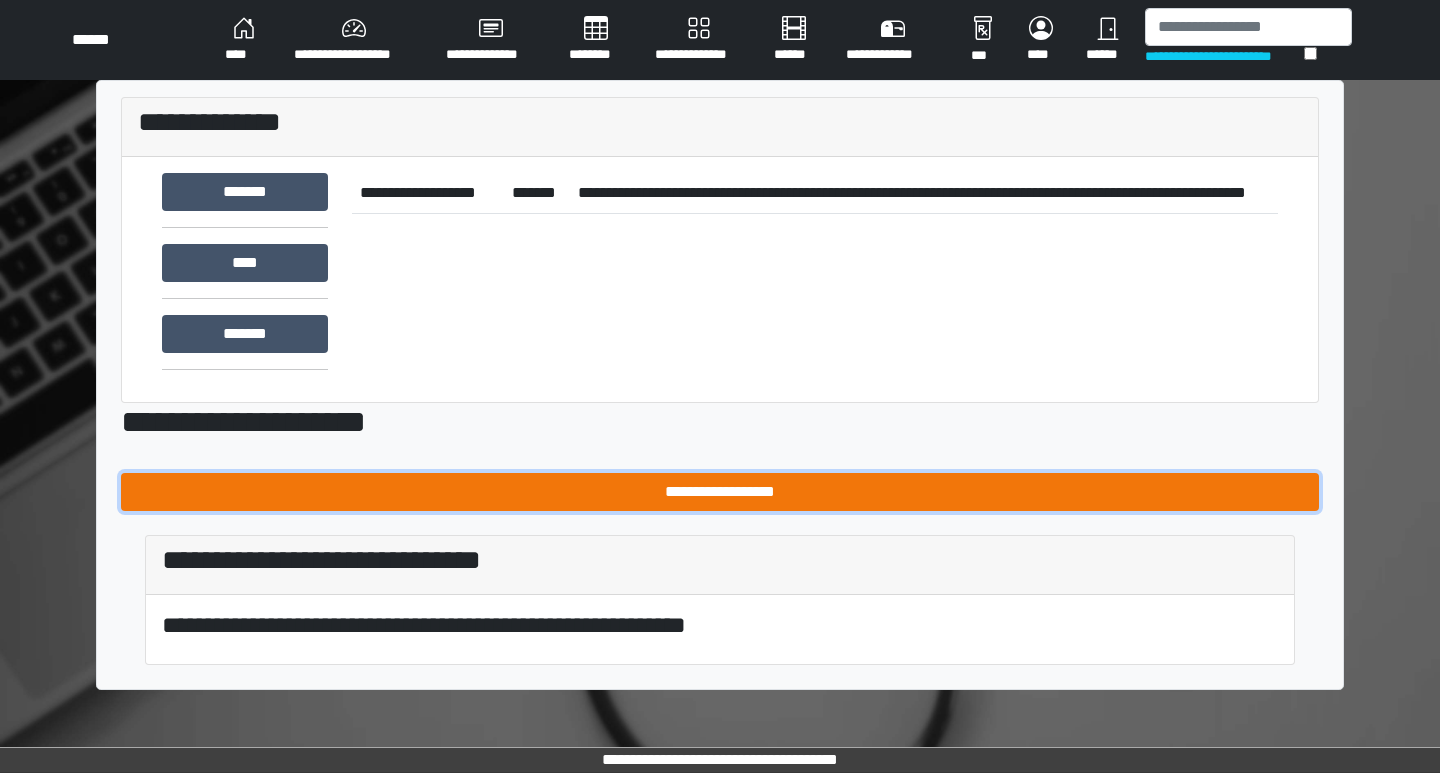 click on "**********" at bounding box center [720, 492] 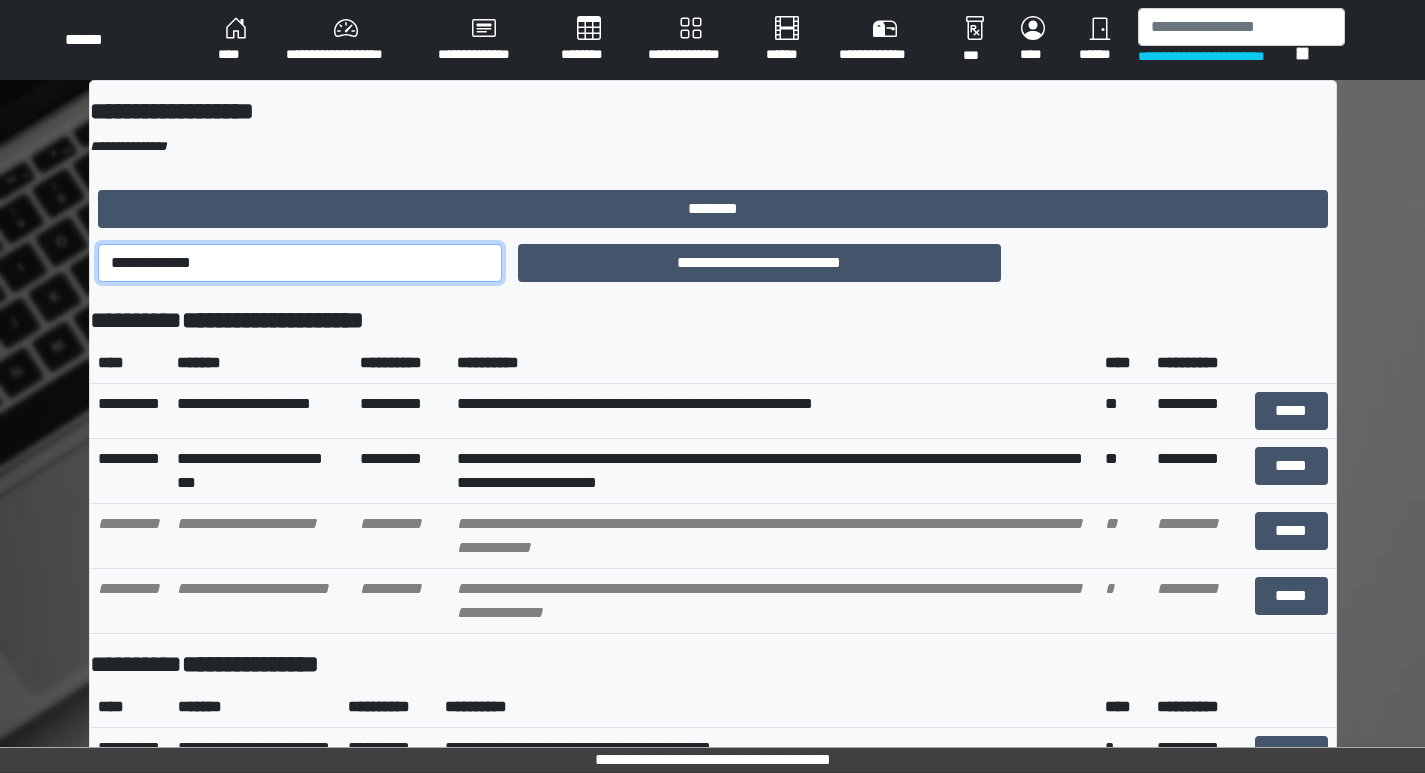 click on "**********" at bounding box center (300, 263) 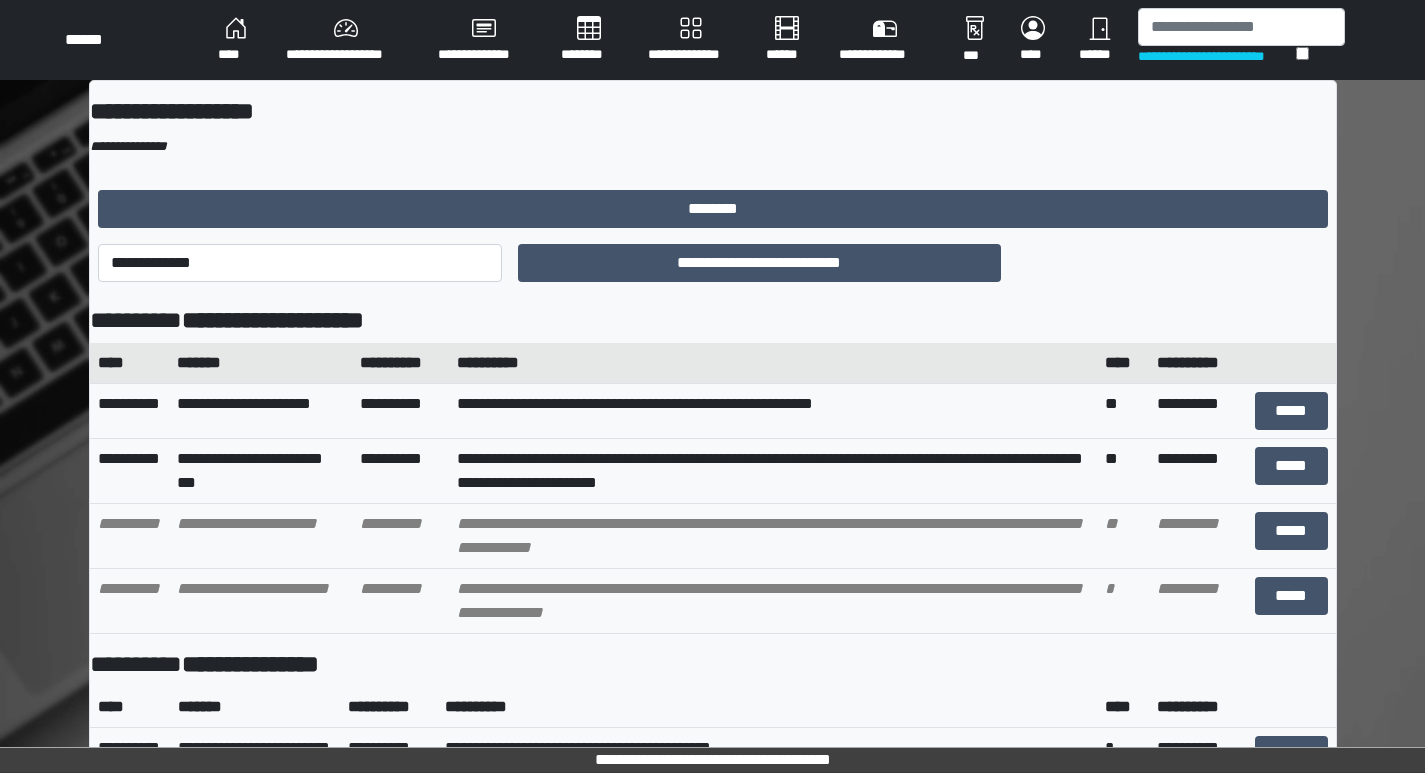 click on "**********" at bounding box center [773, 363] 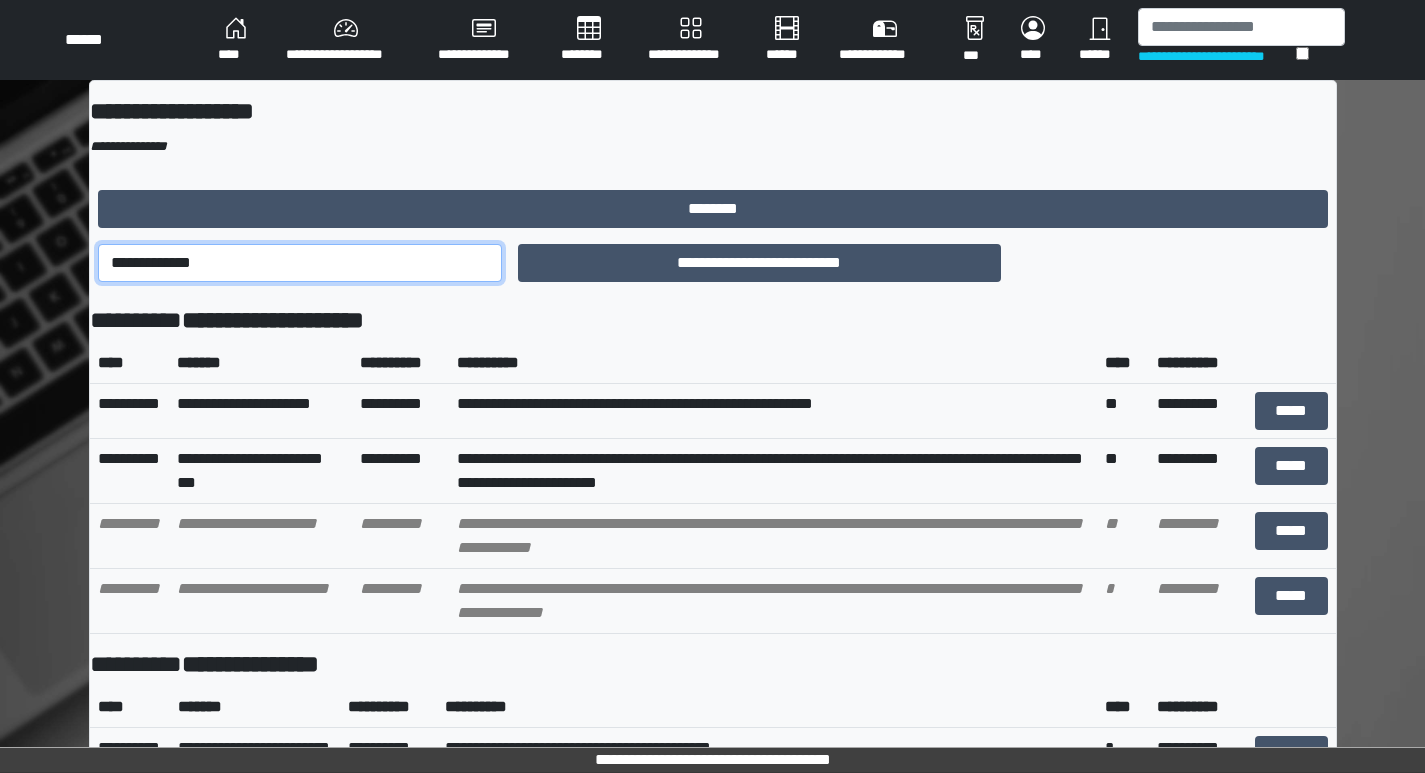 click on "**********" at bounding box center (300, 263) 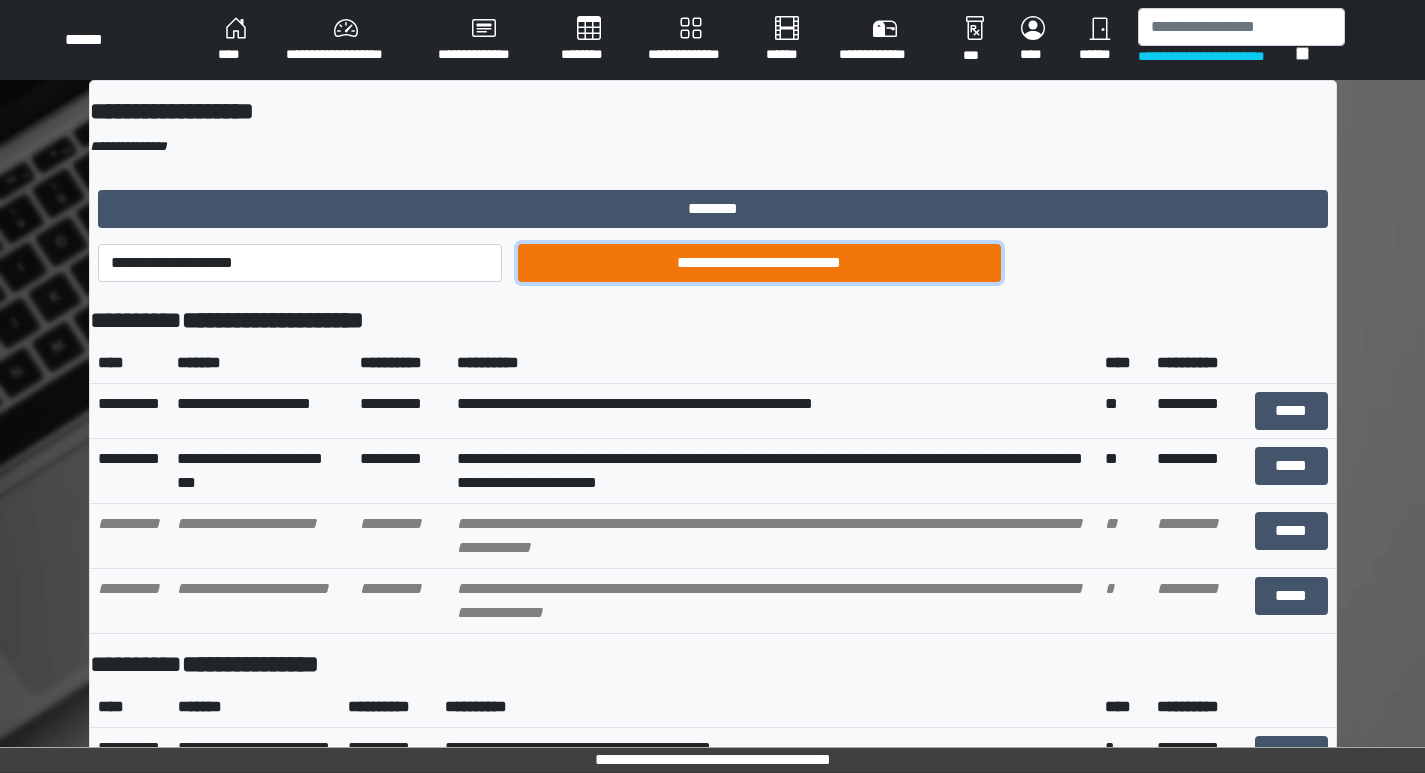 click on "**********" at bounding box center (759, 263) 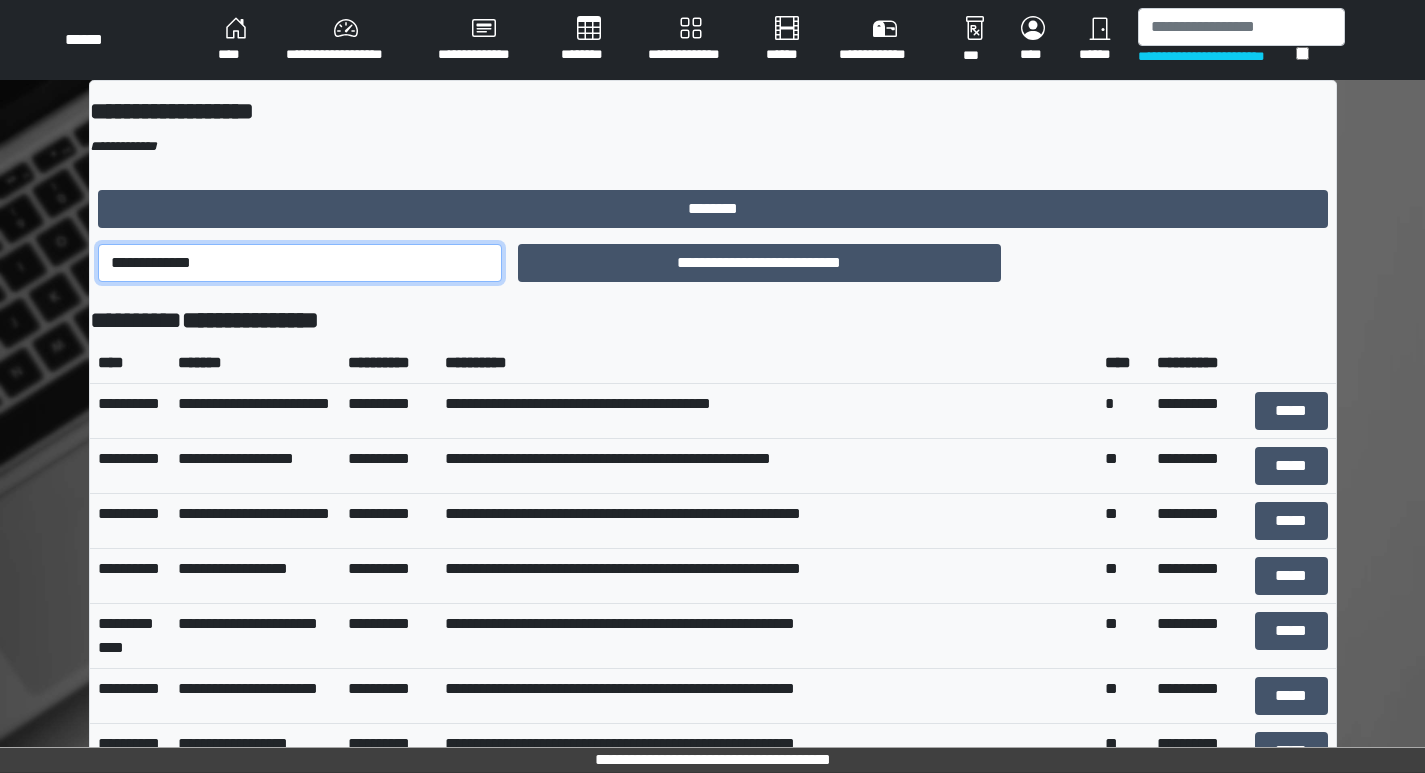 click on "**********" at bounding box center (300, 263) 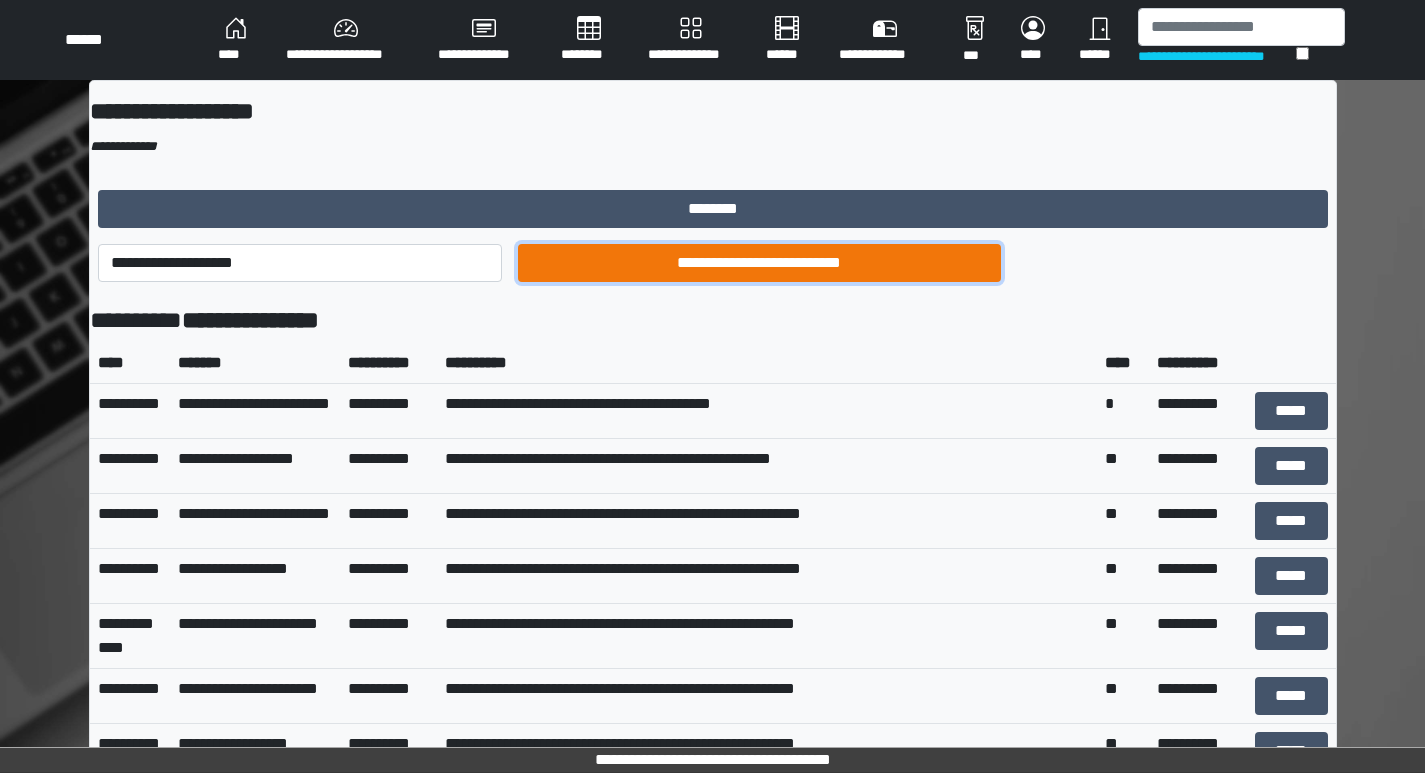 click on "**********" at bounding box center (759, 263) 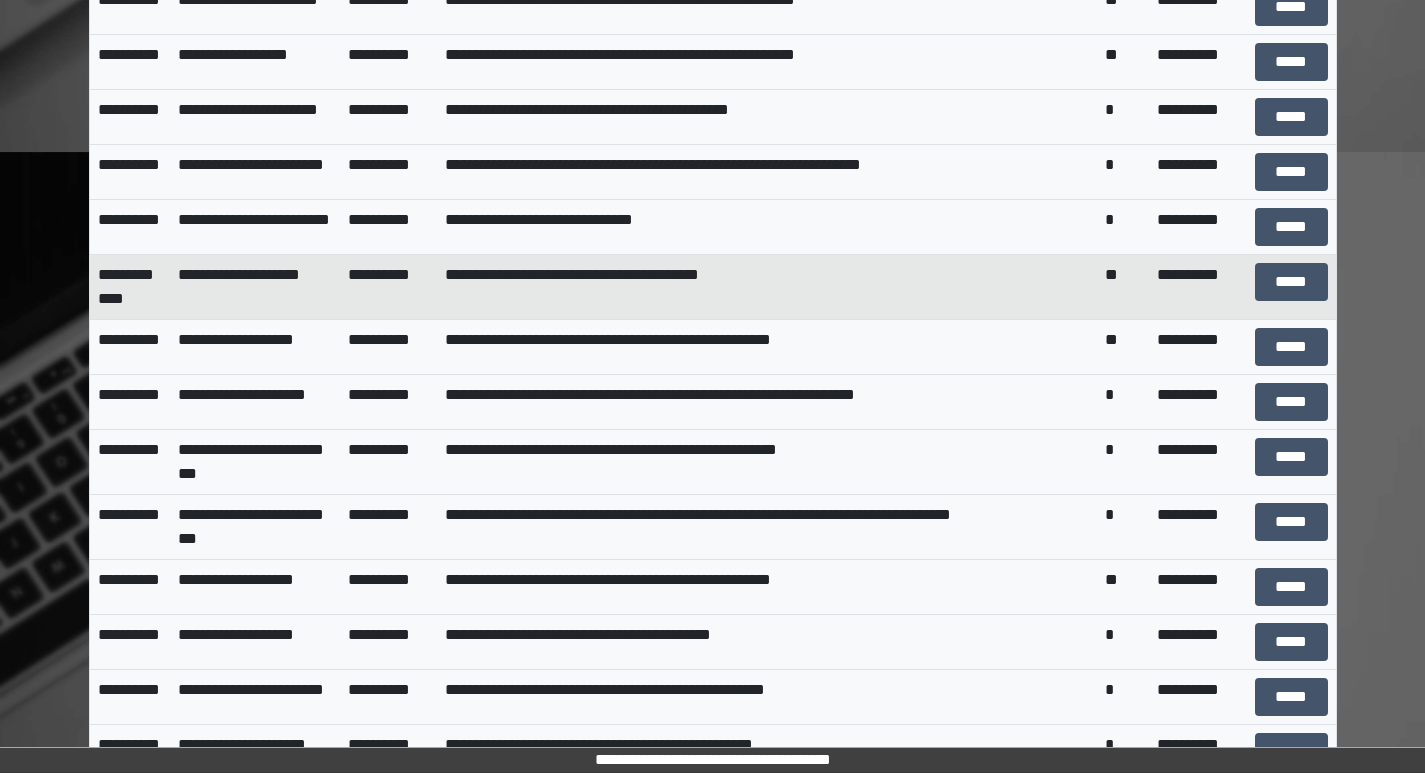 scroll, scrollTop: 700, scrollLeft: 0, axis: vertical 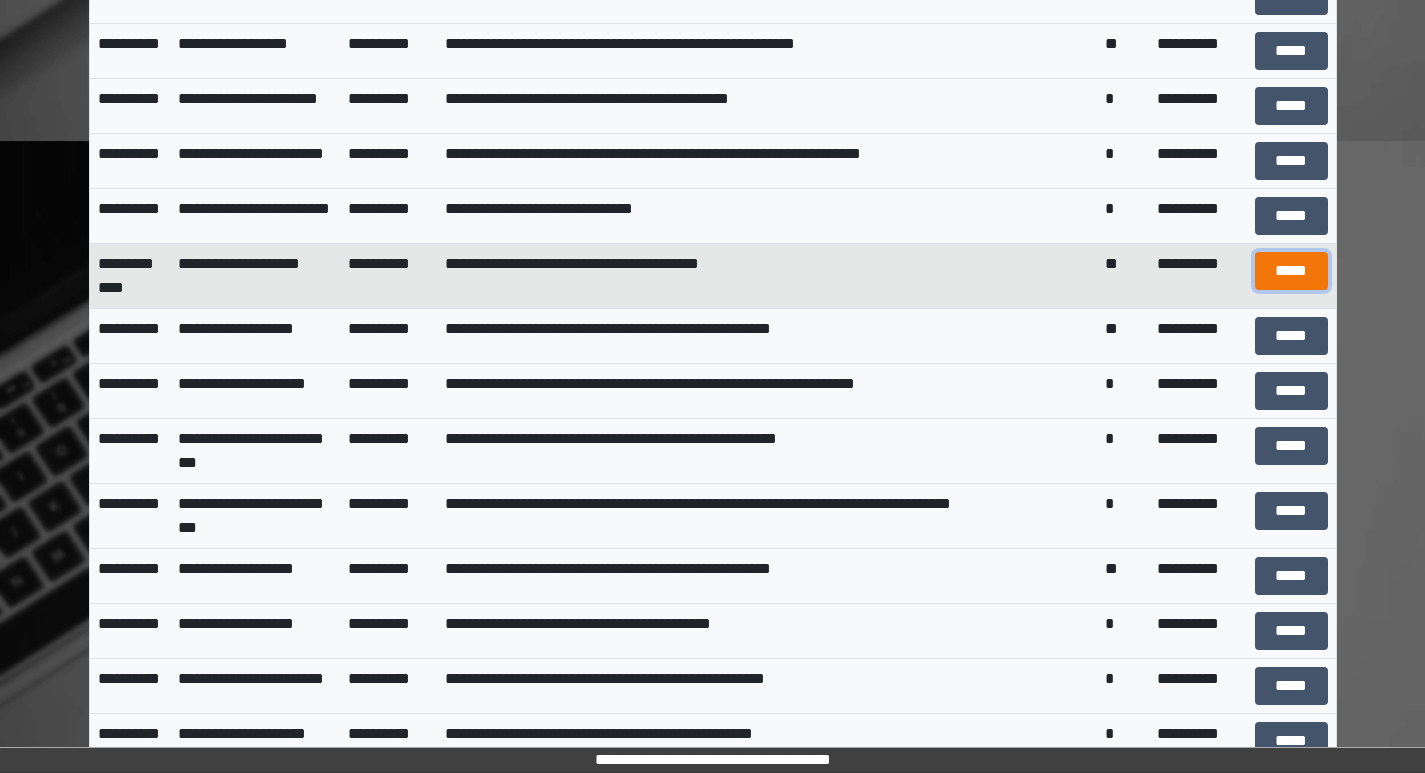 click on "*****" at bounding box center [1291, 271] 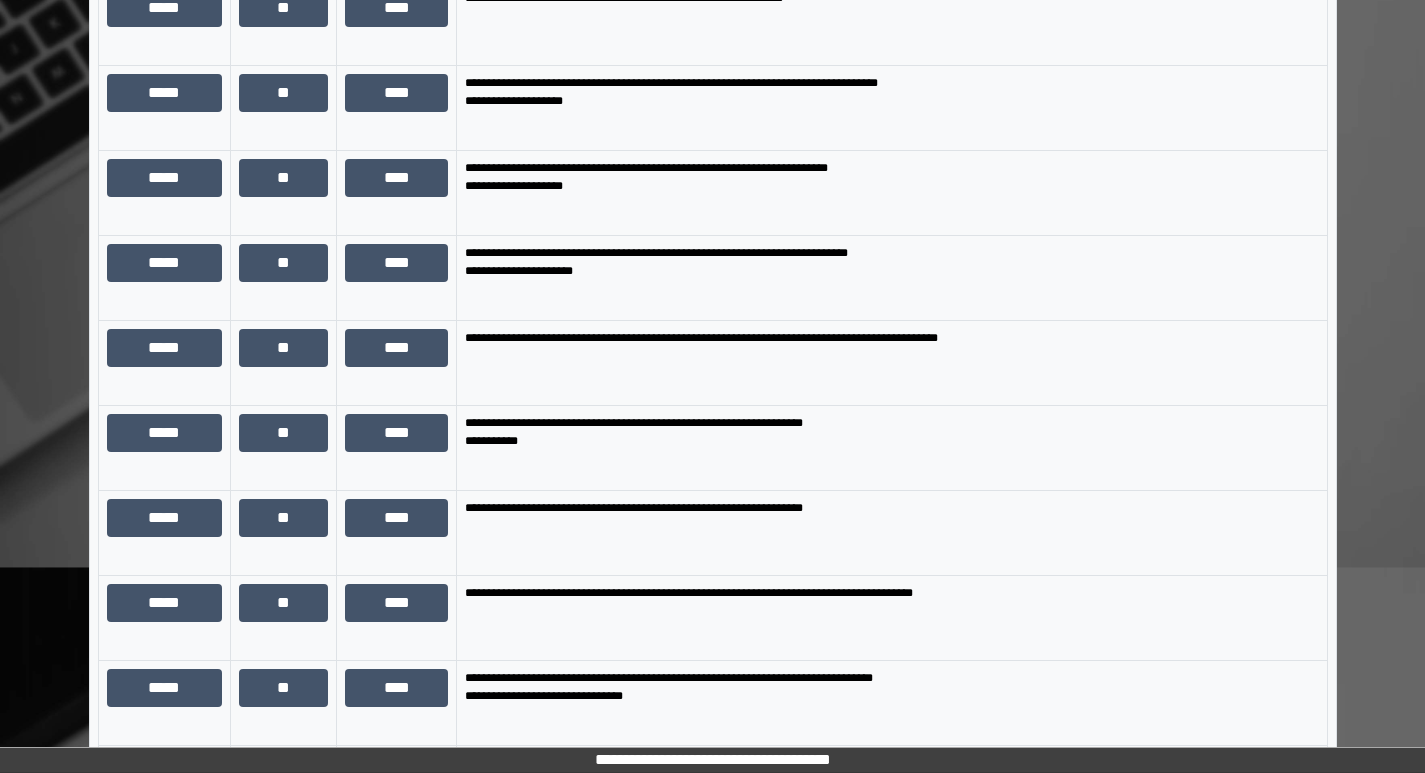 scroll, scrollTop: 1200, scrollLeft: 0, axis: vertical 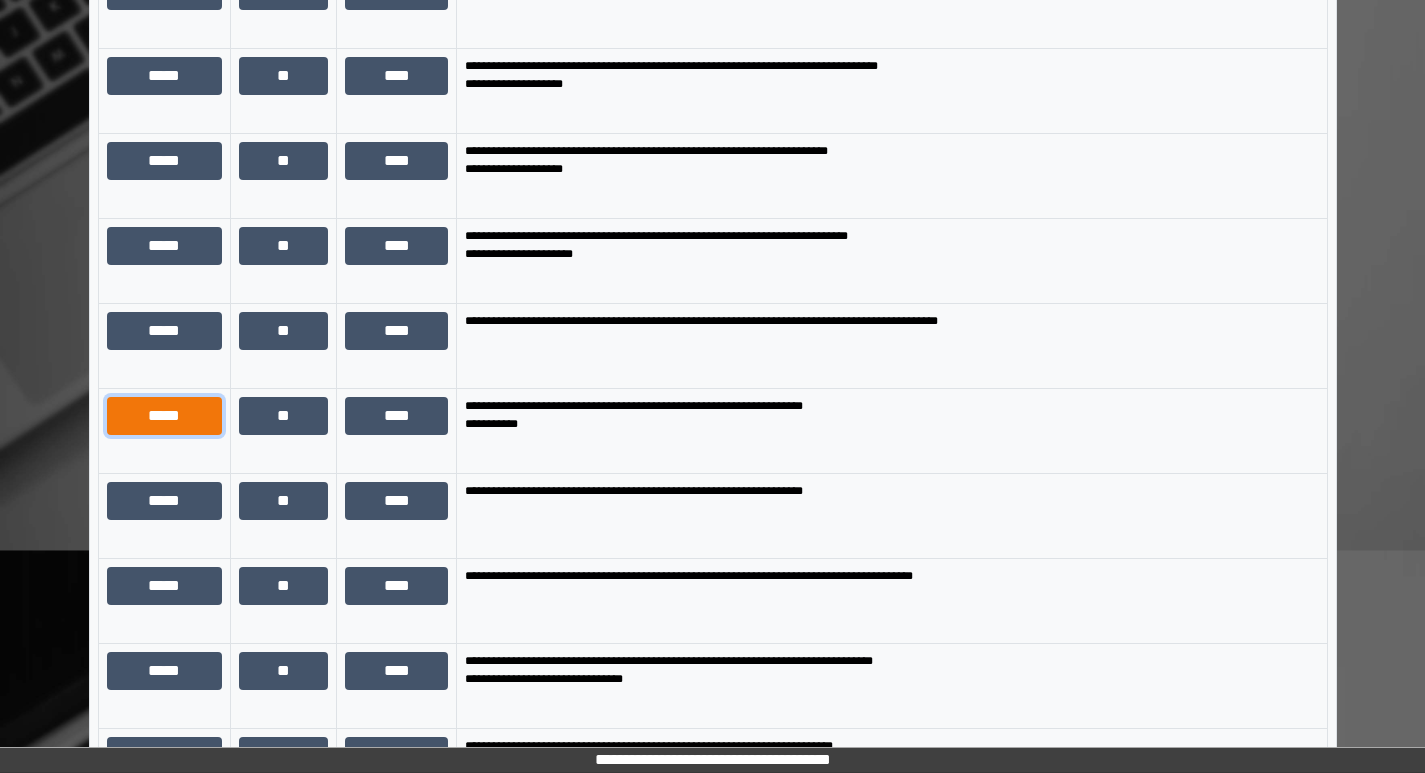 click on "*****" at bounding box center [164, 416] 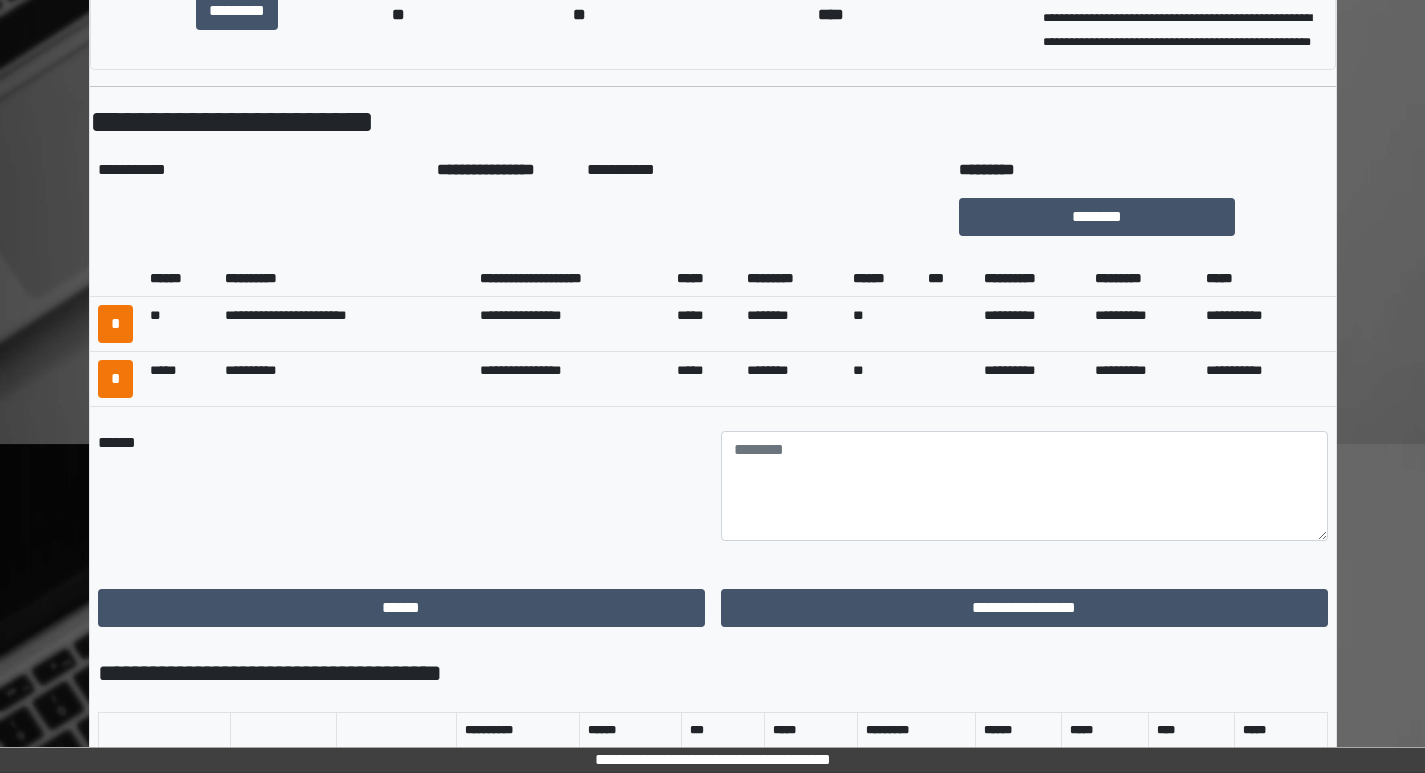scroll, scrollTop: 400, scrollLeft: 0, axis: vertical 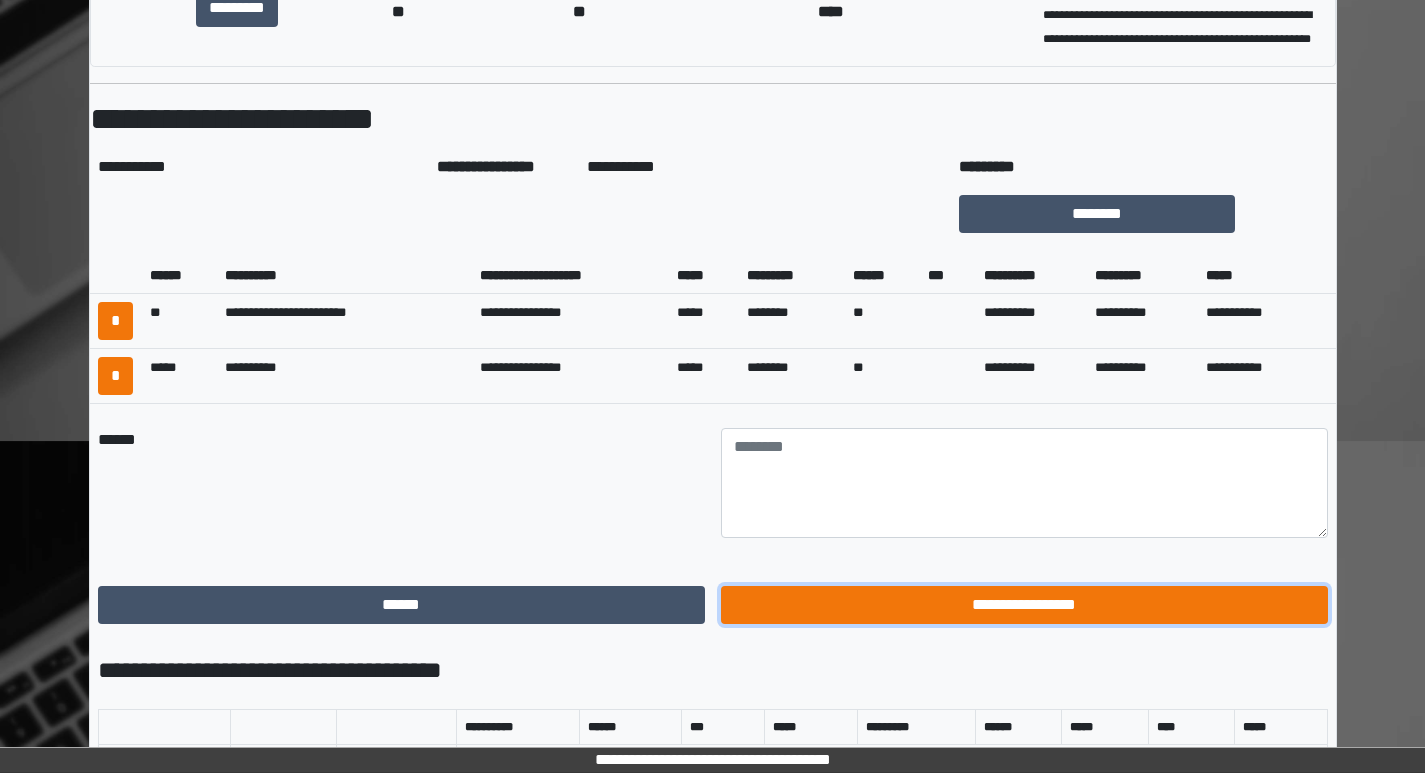 click on "**********" at bounding box center (1024, 605) 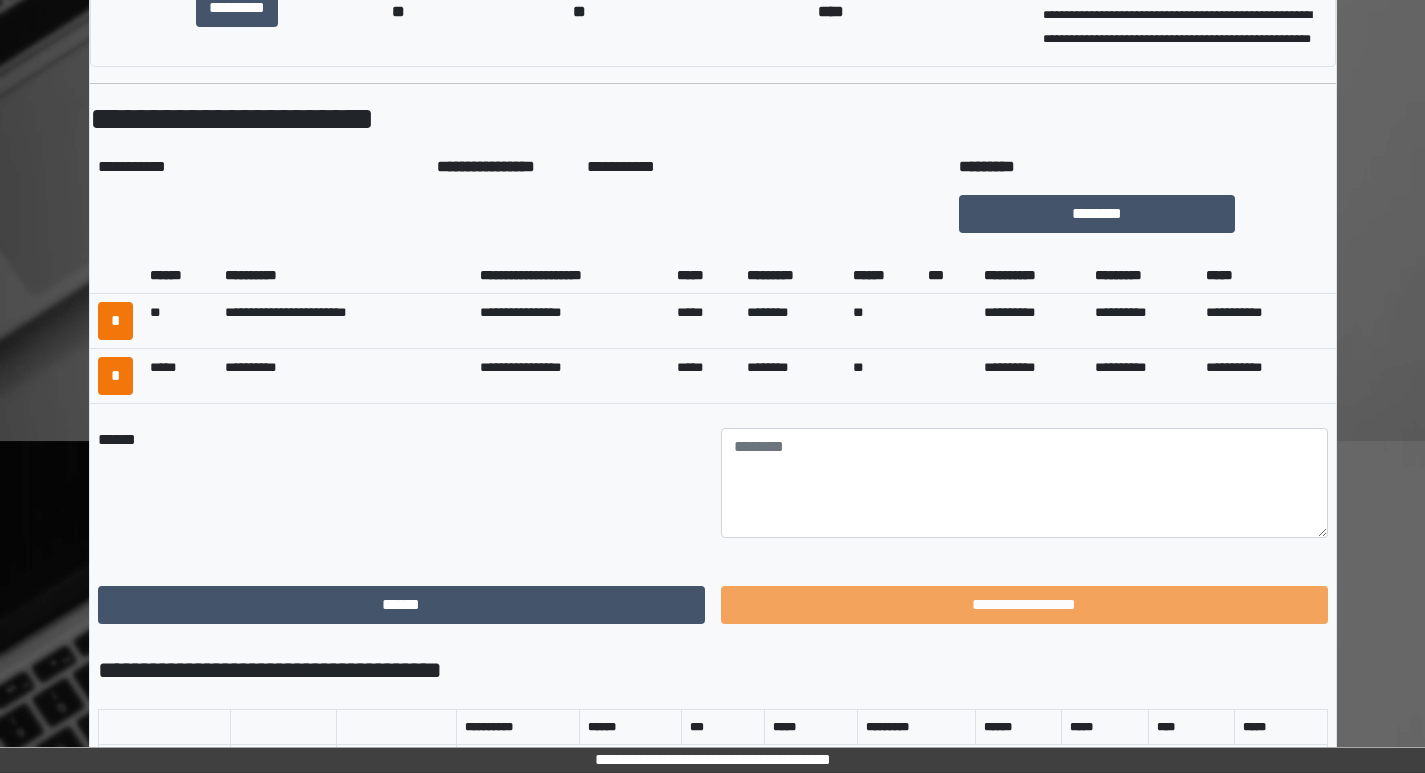 scroll, scrollTop: 0, scrollLeft: 0, axis: both 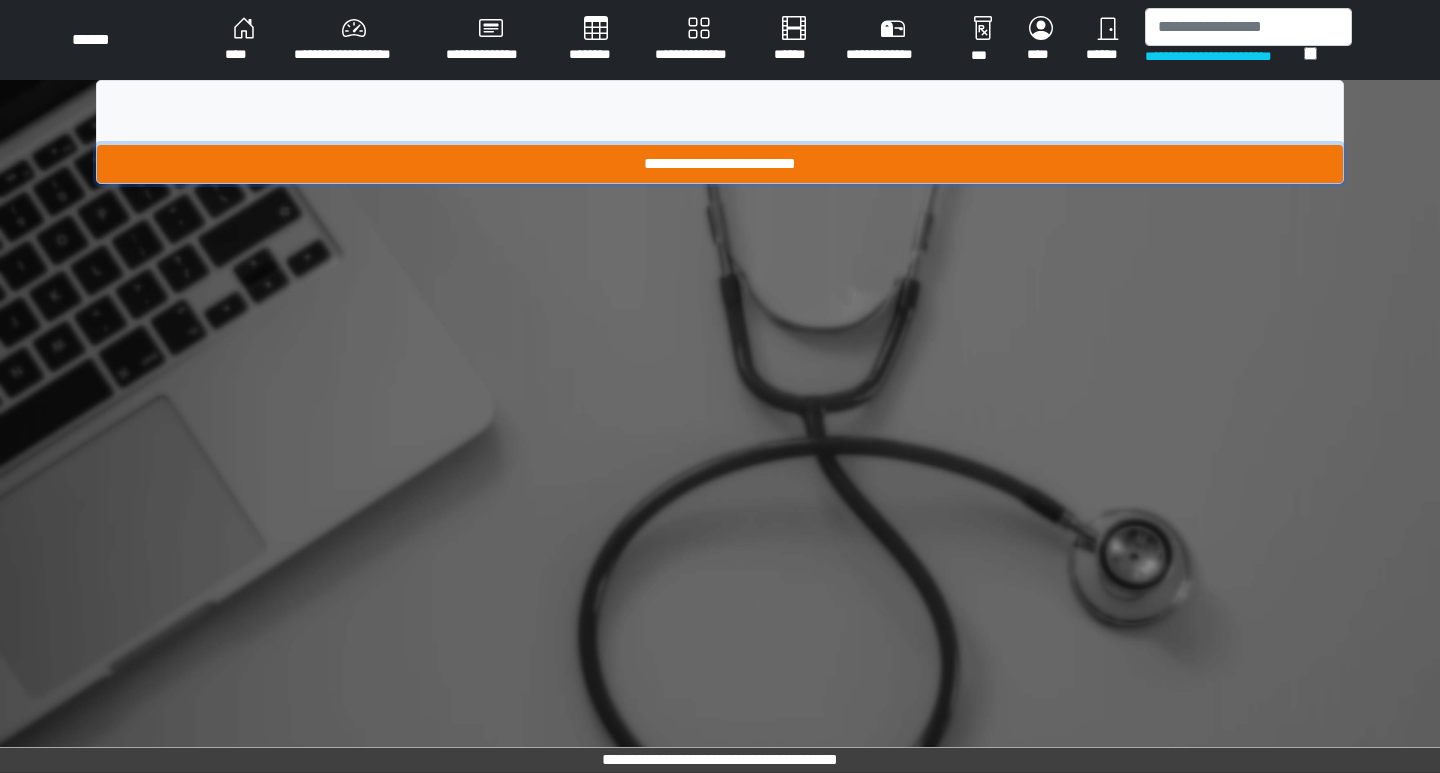 click on "**********" at bounding box center [720, 164] 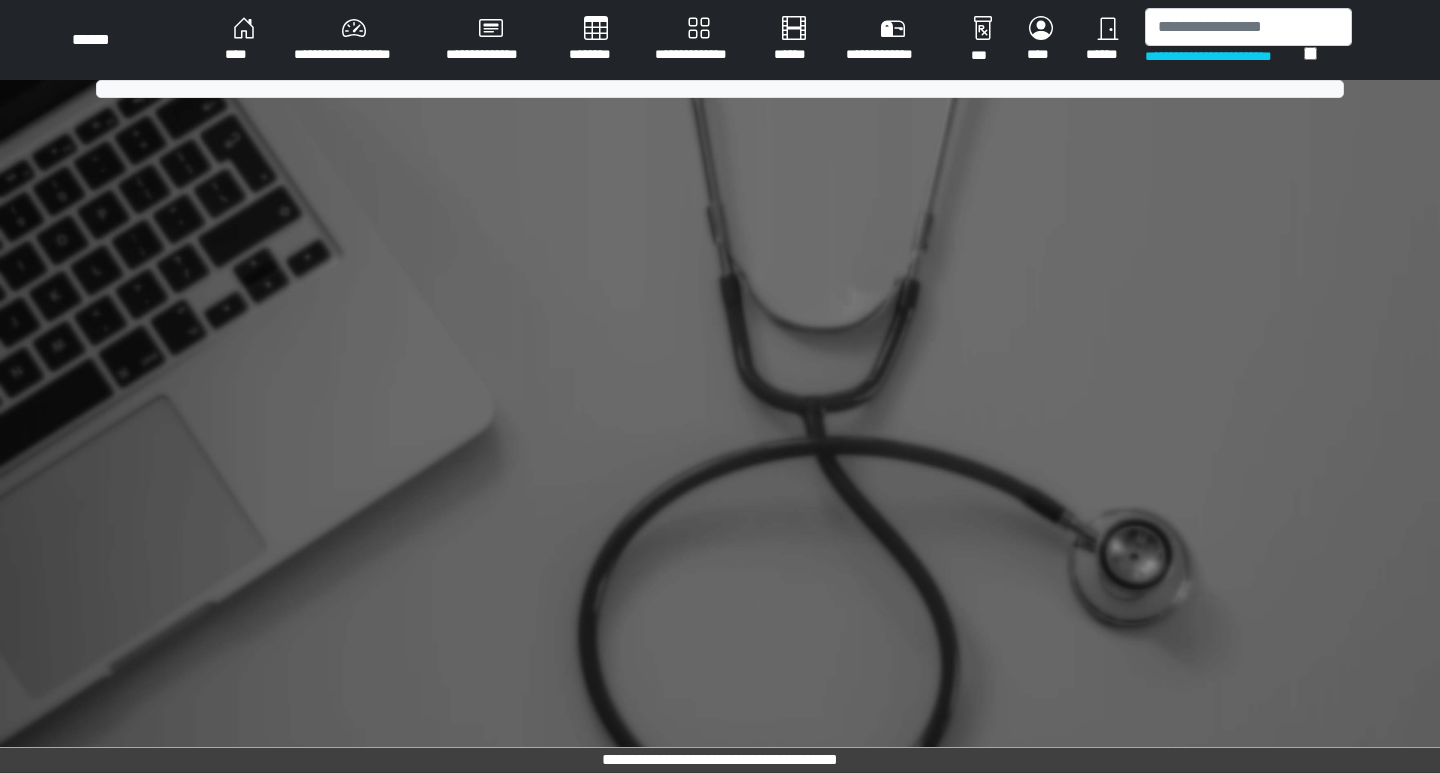 click on "****" at bounding box center [243, 40] 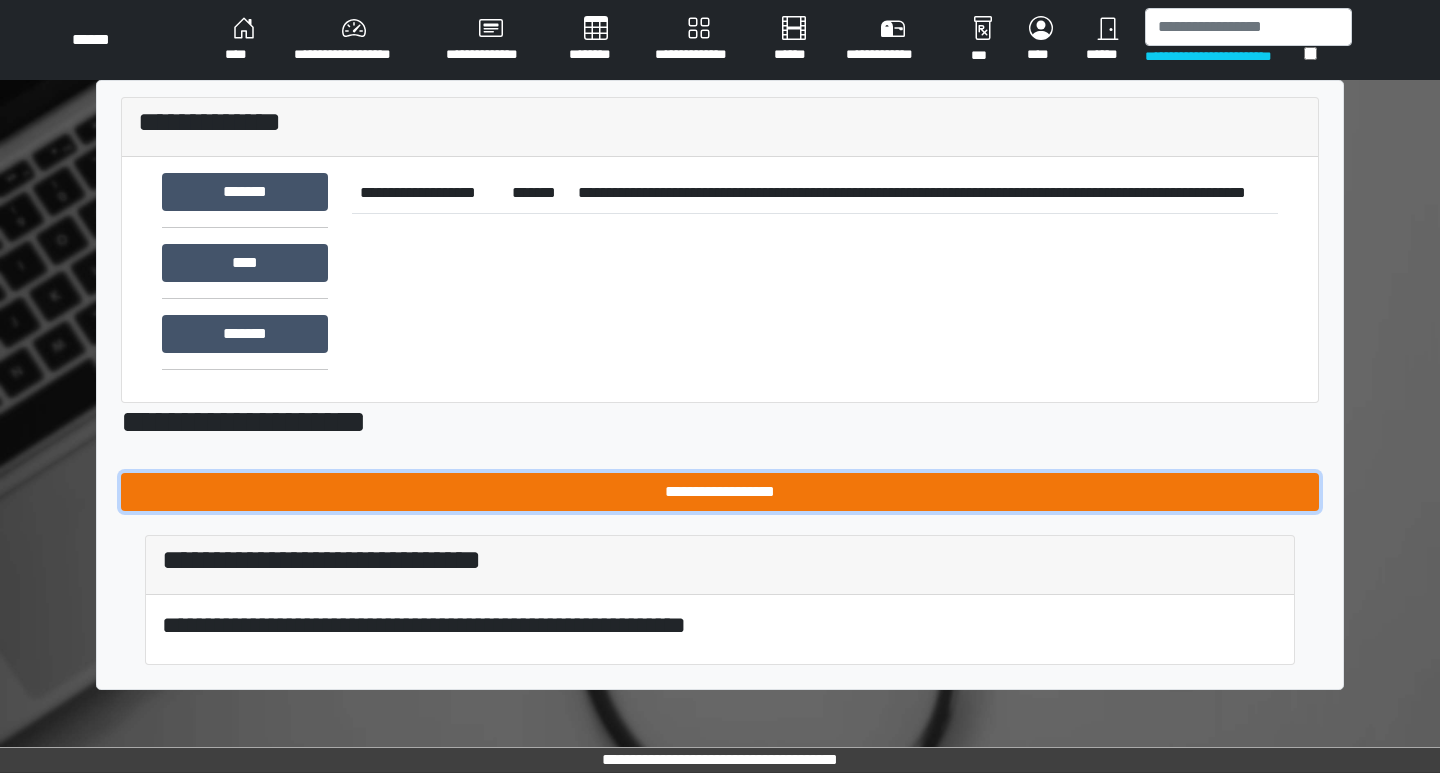 click on "**********" at bounding box center [720, 492] 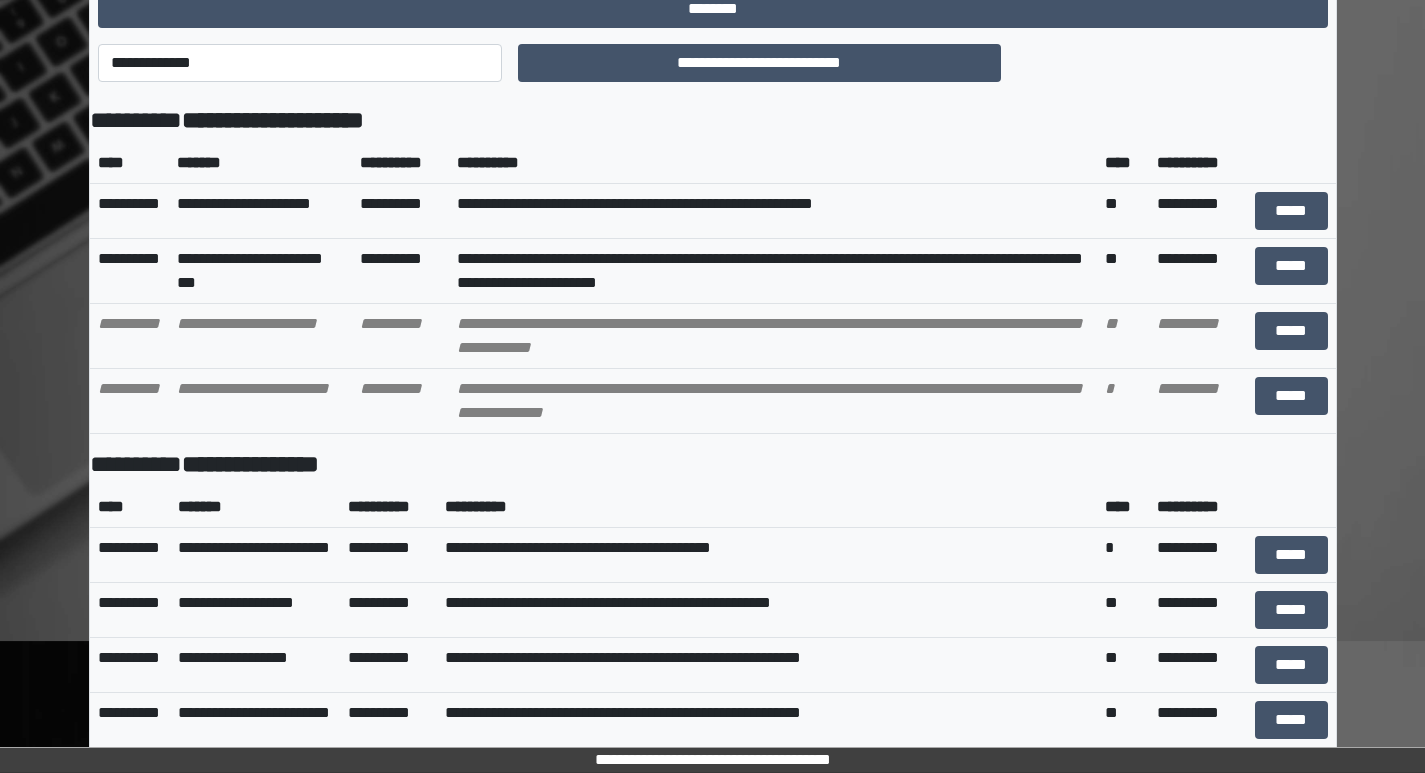 scroll, scrollTop: 0, scrollLeft: 0, axis: both 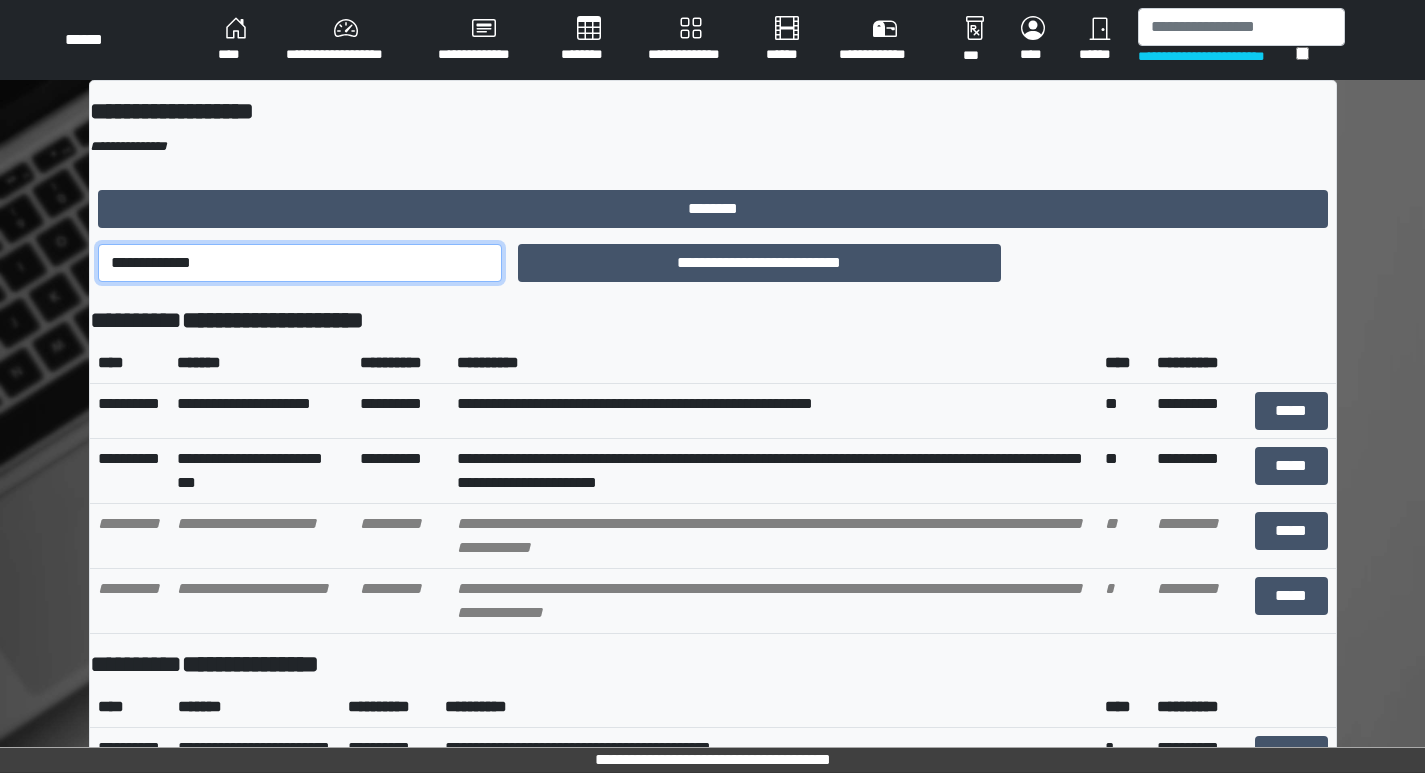 click on "**********" at bounding box center [300, 263] 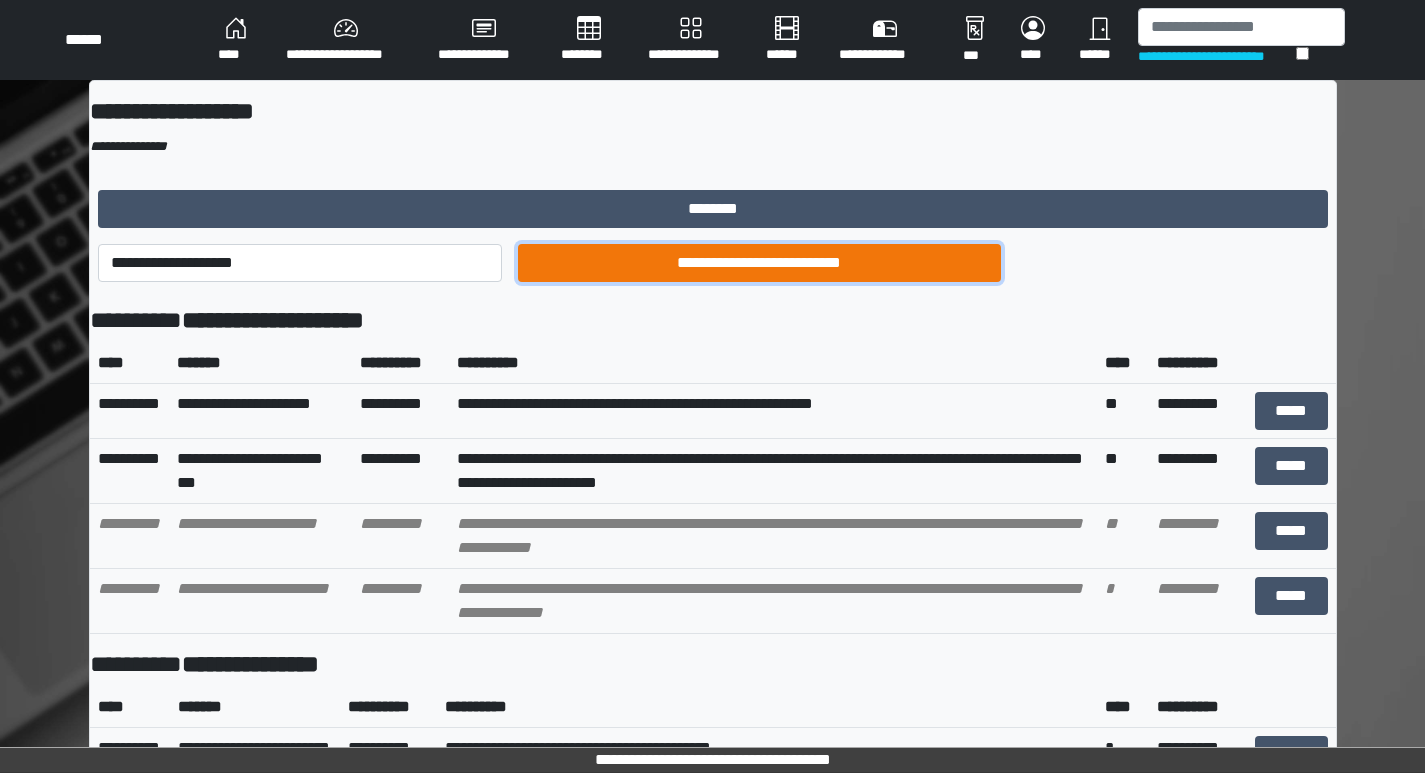 click on "**********" at bounding box center [759, 263] 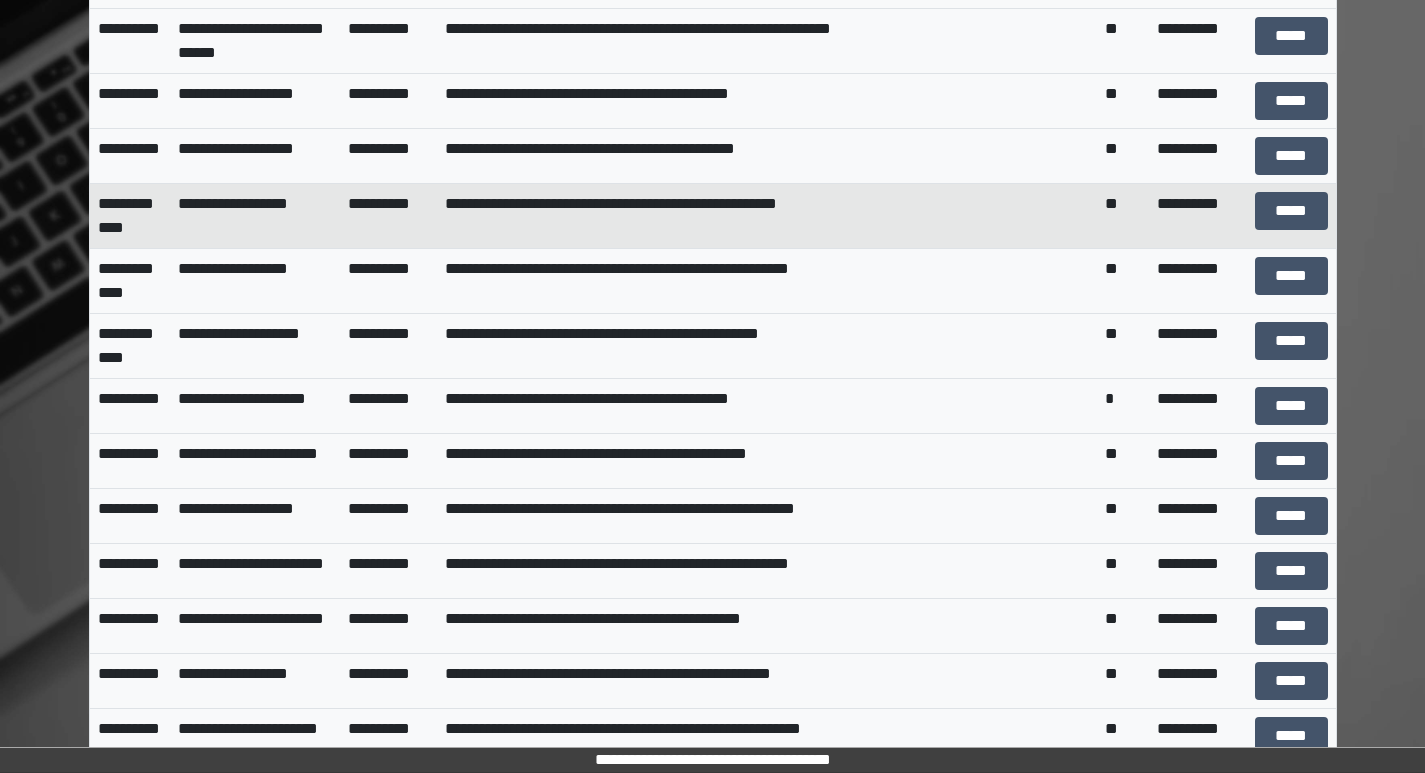 scroll, scrollTop: 2000, scrollLeft: 0, axis: vertical 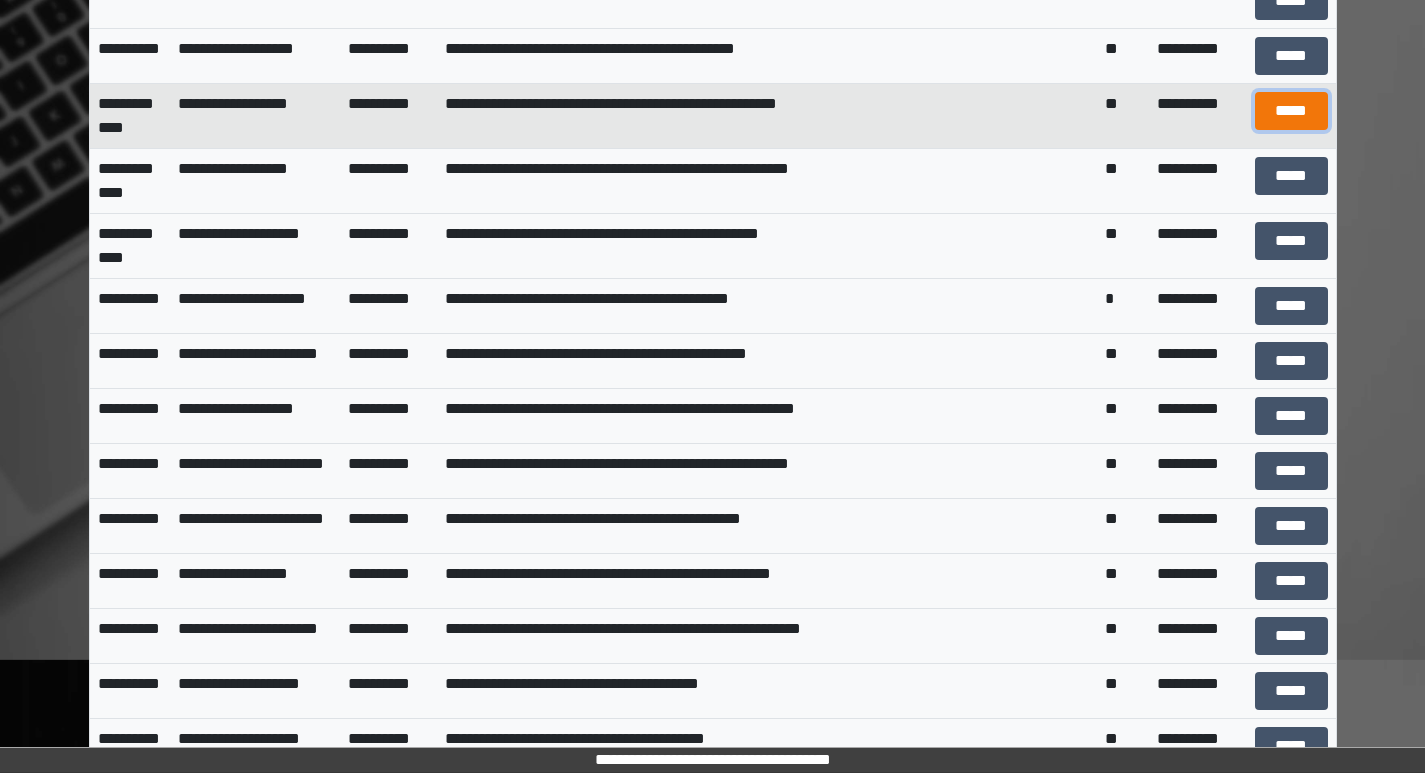 click on "*****" at bounding box center [1291, 111] 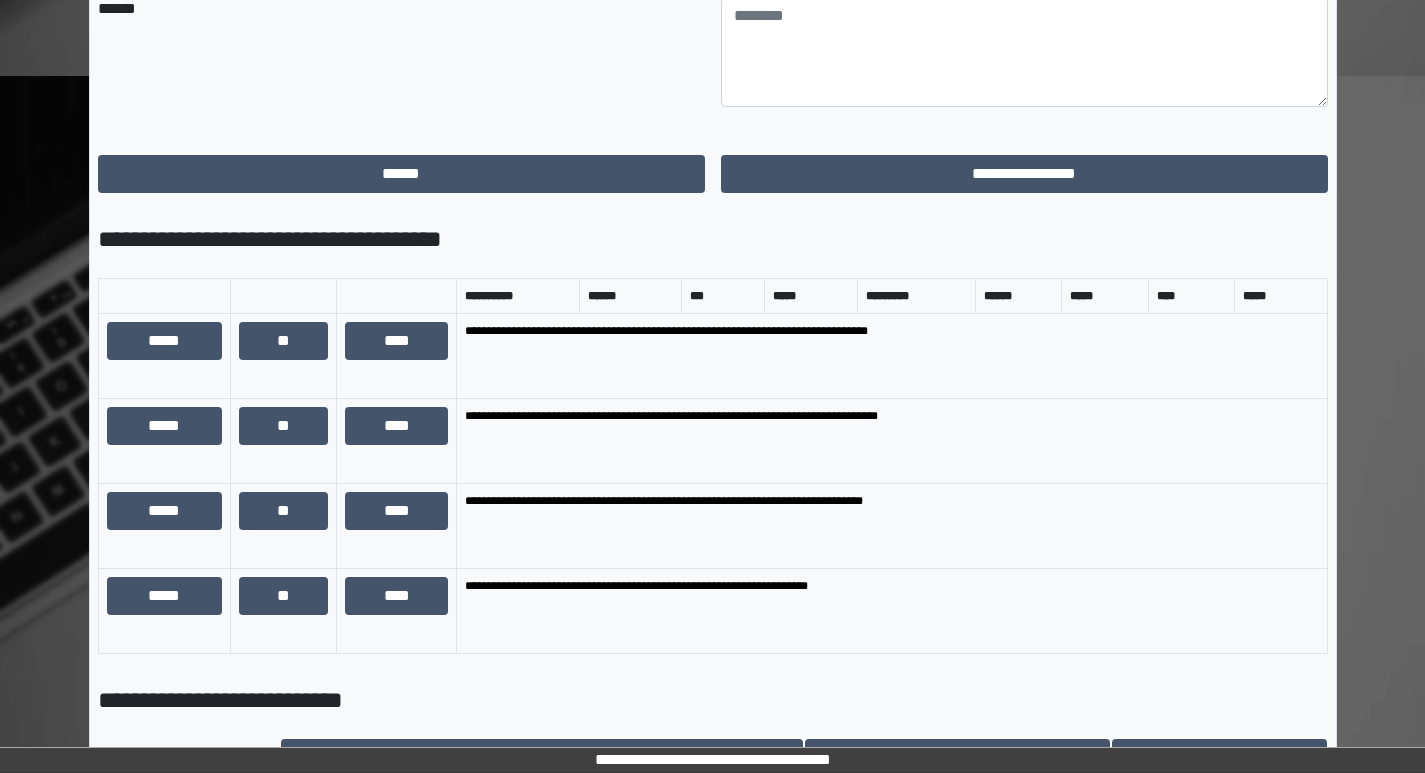 scroll, scrollTop: 800, scrollLeft: 0, axis: vertical 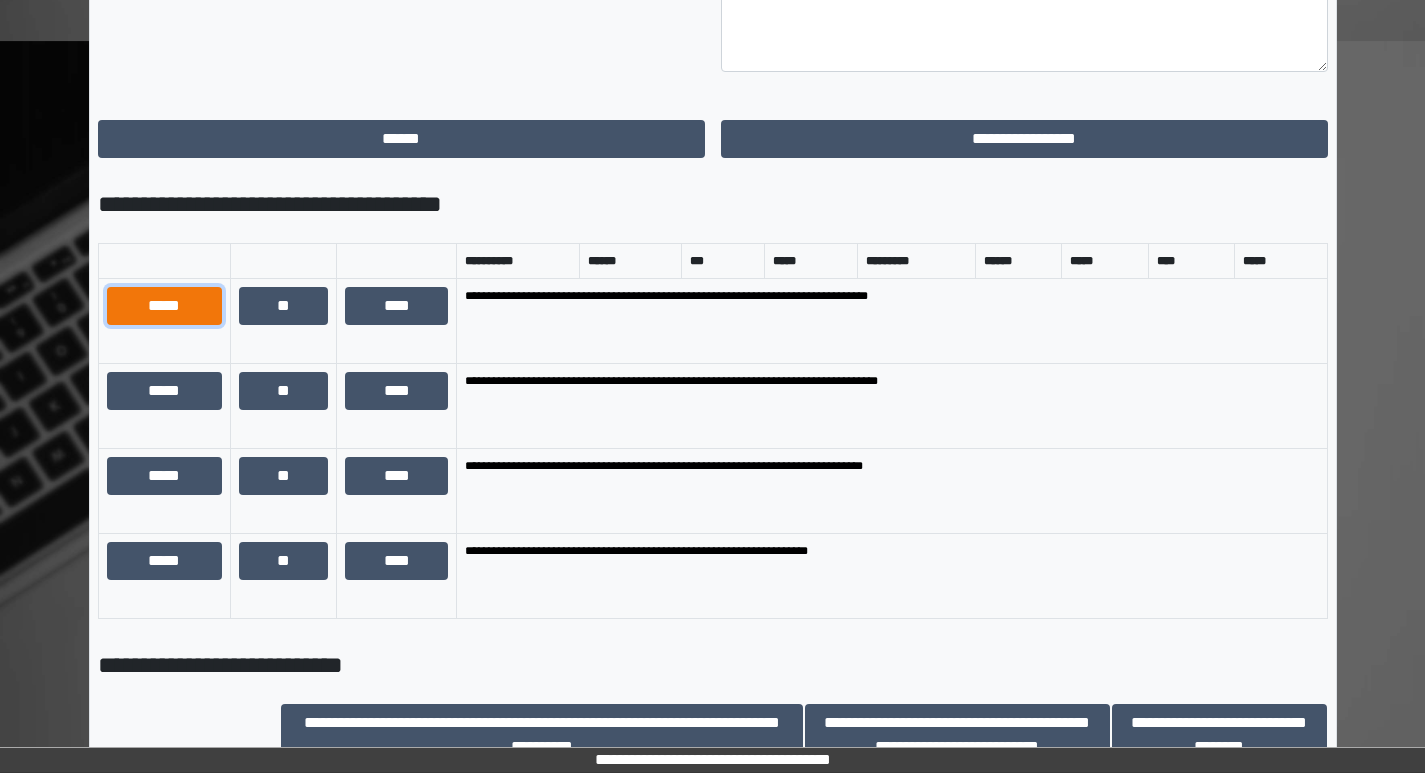click on "*****" at bounding box center [164, 306] 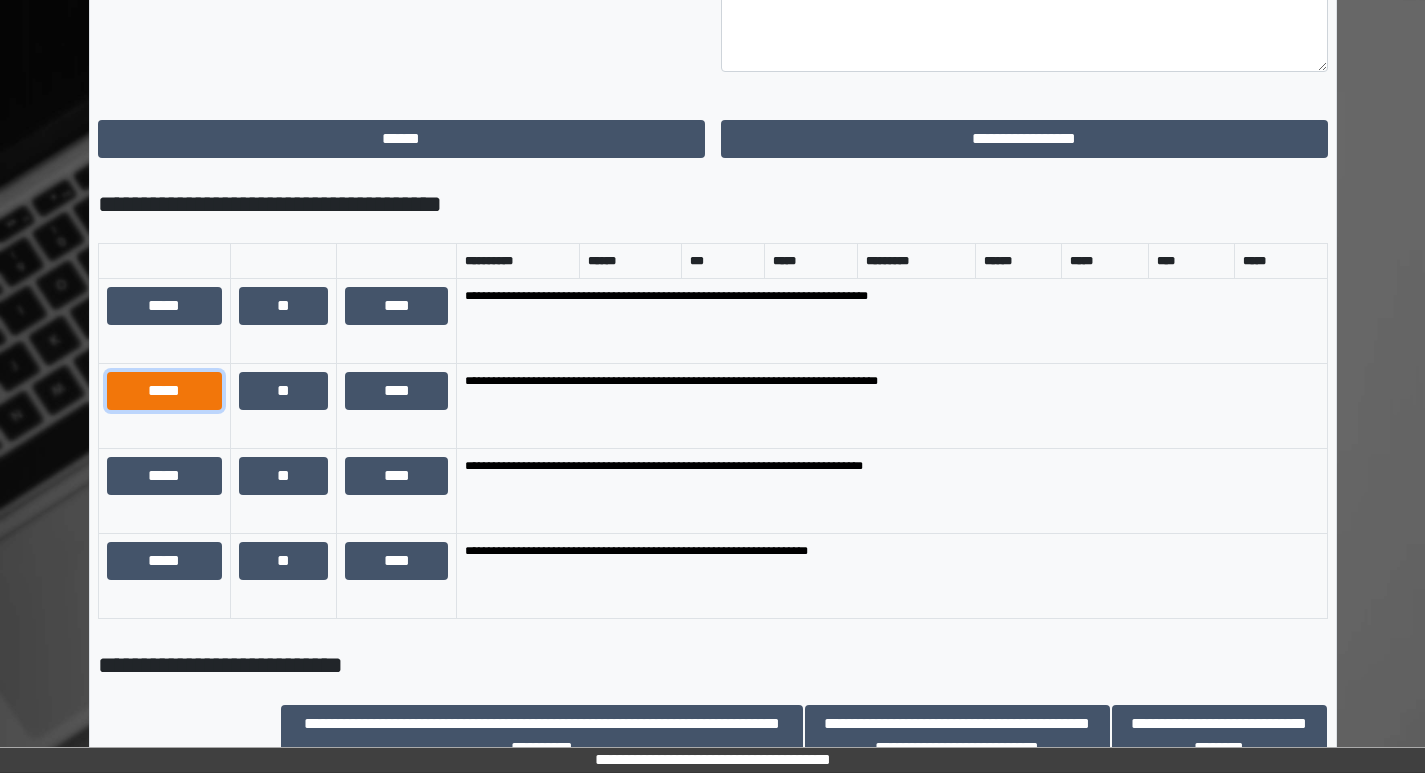 click on "*****" at bounding box center [164, 391] 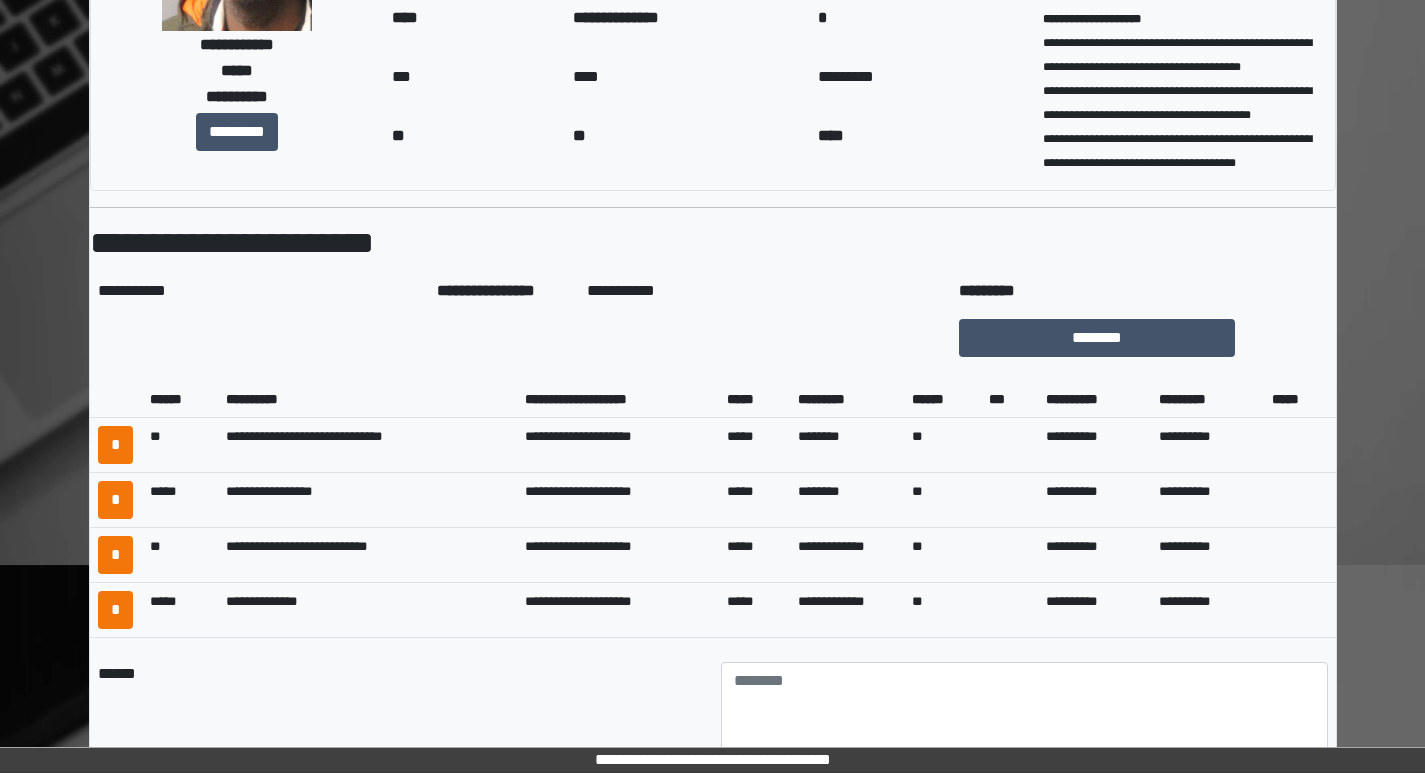 scroll, scrollTop: 576, scrollLeft: 0, axis: vertical 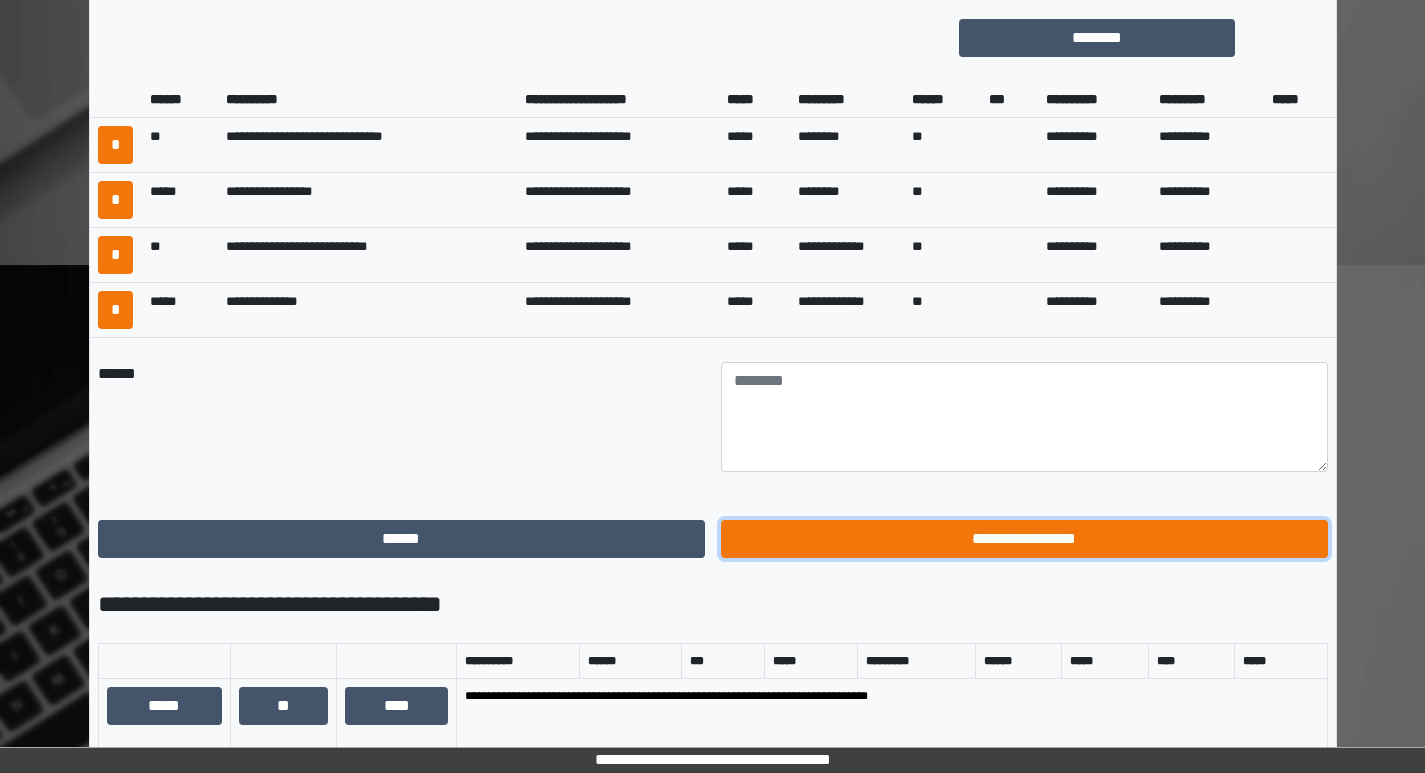 click on "**********" at bounding box center (1024, 539) 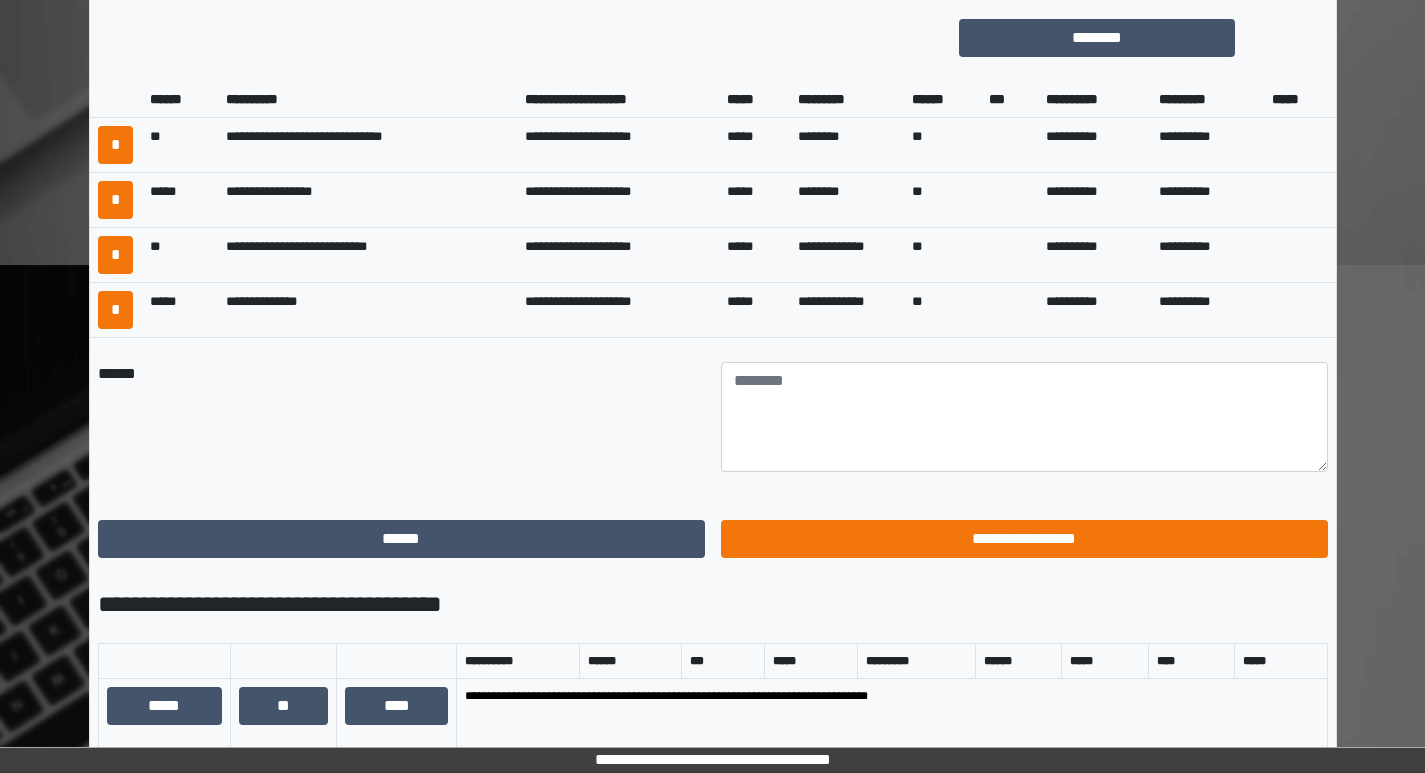 scroll, scrollTop: 0, scrollLeft: 0, axis: both 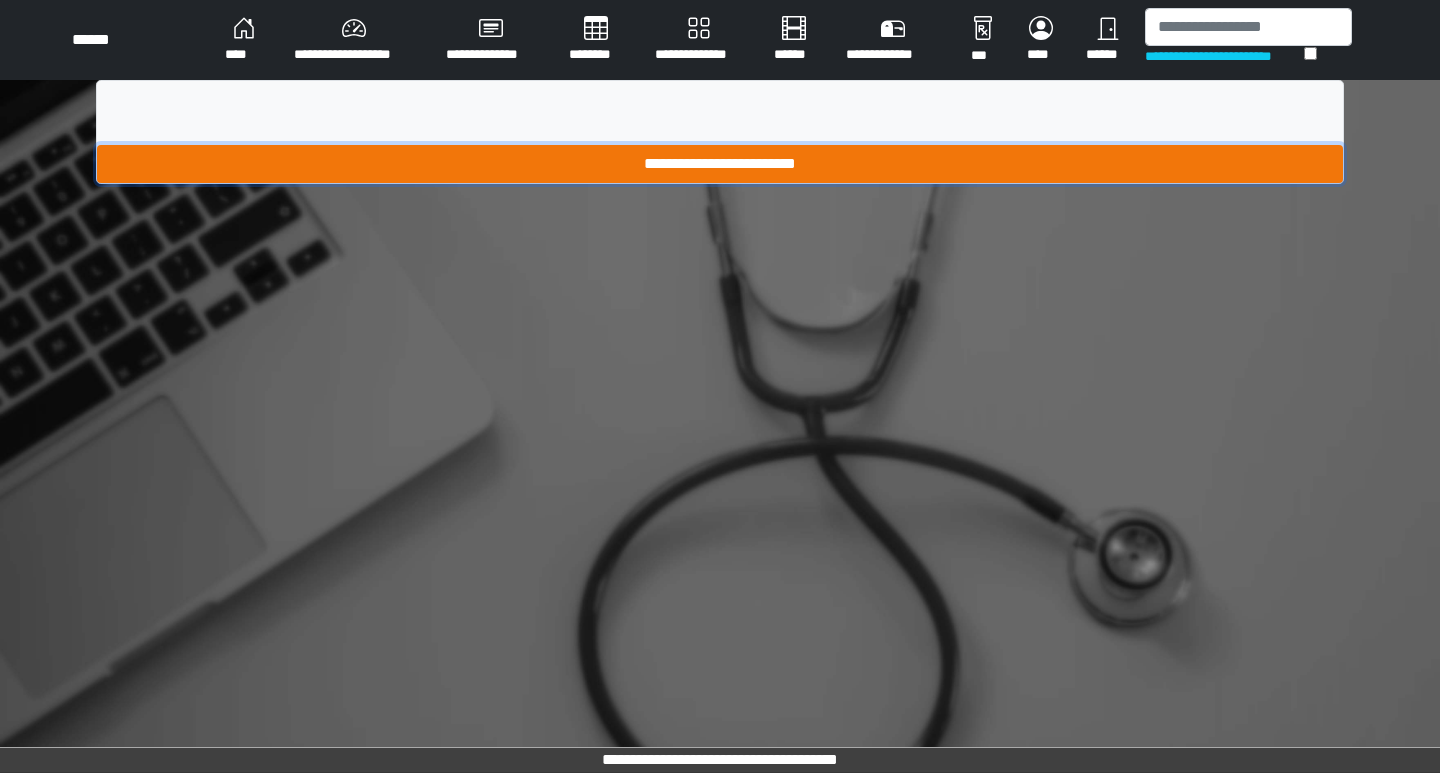 click on "**********" at bounding box center (720, 164) 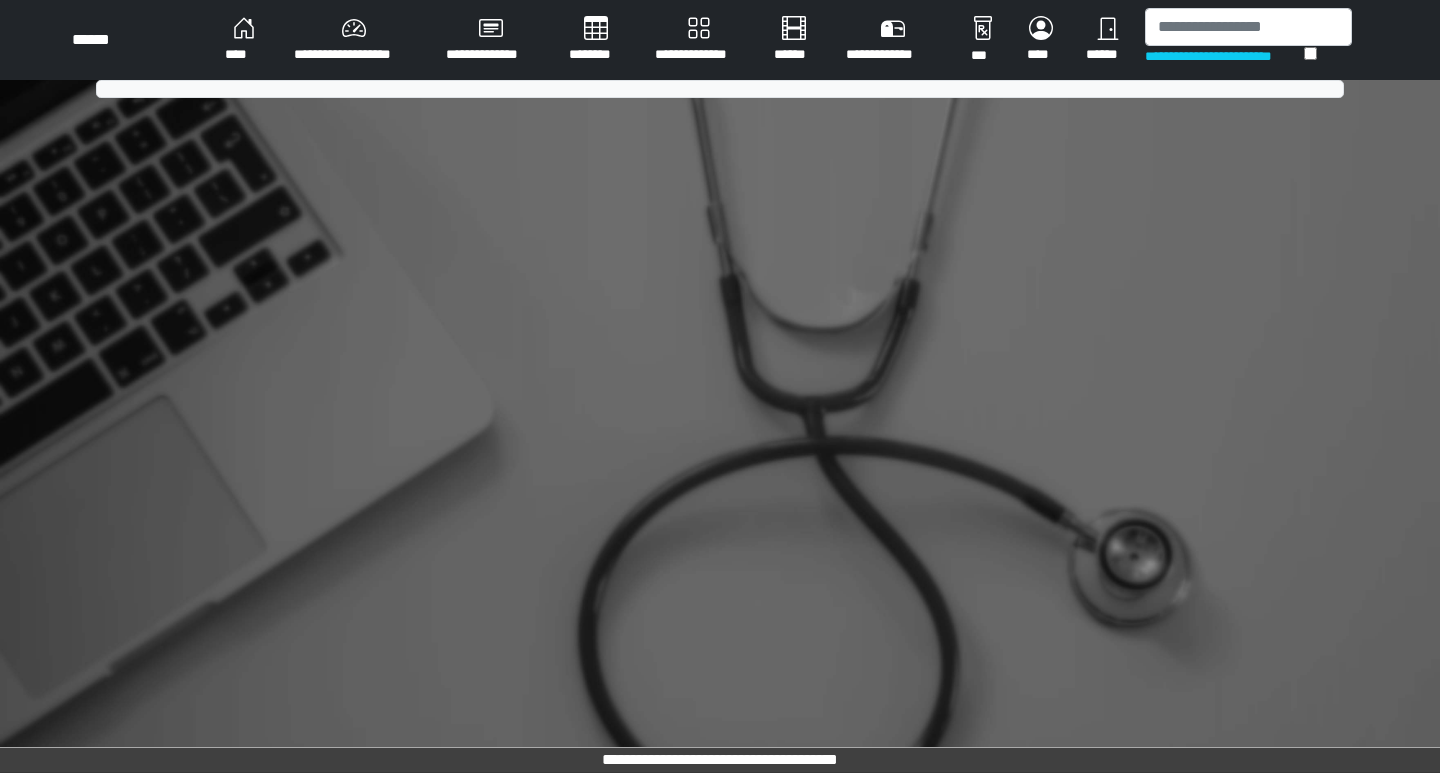 click on "****" at bounding box center (243, 40) 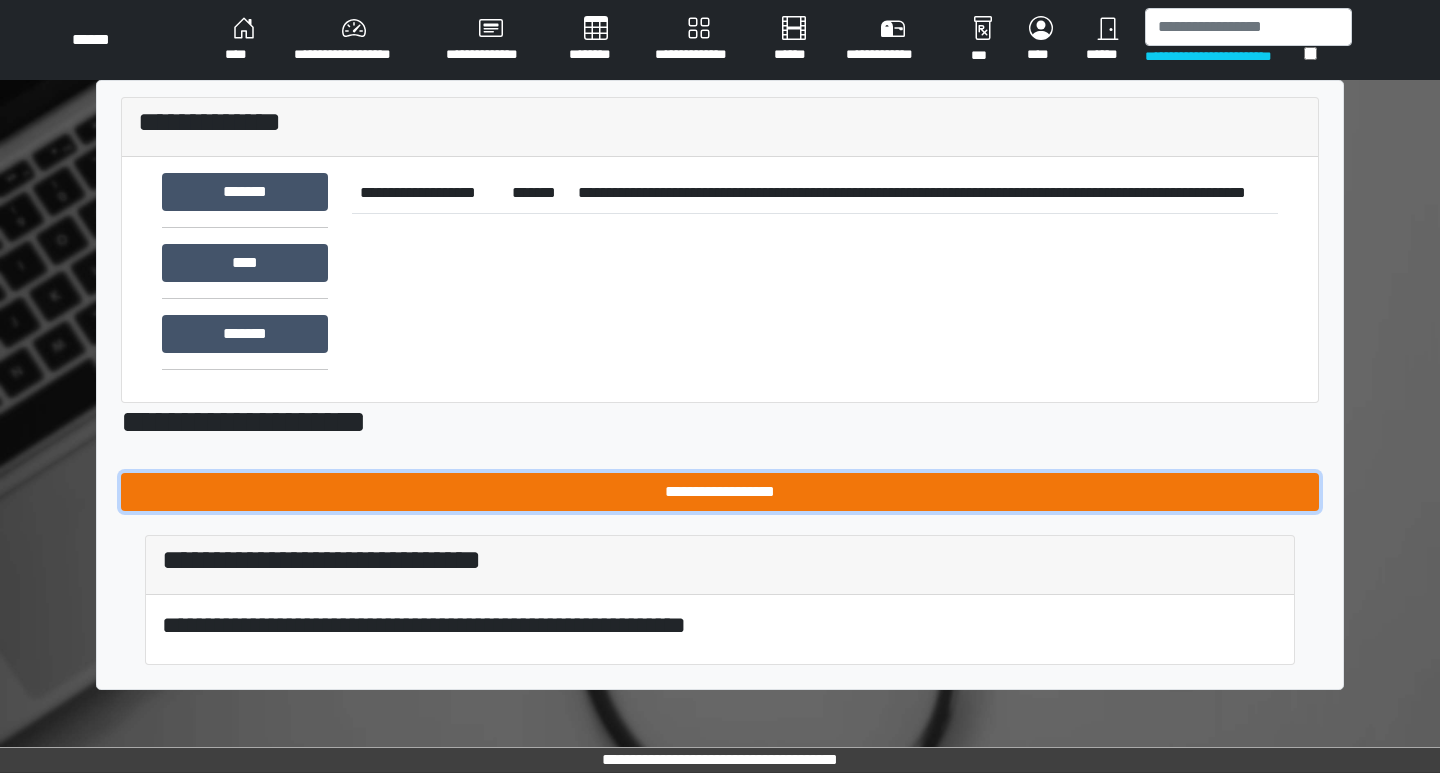 click on "**********" at bounding box center [720, 492] 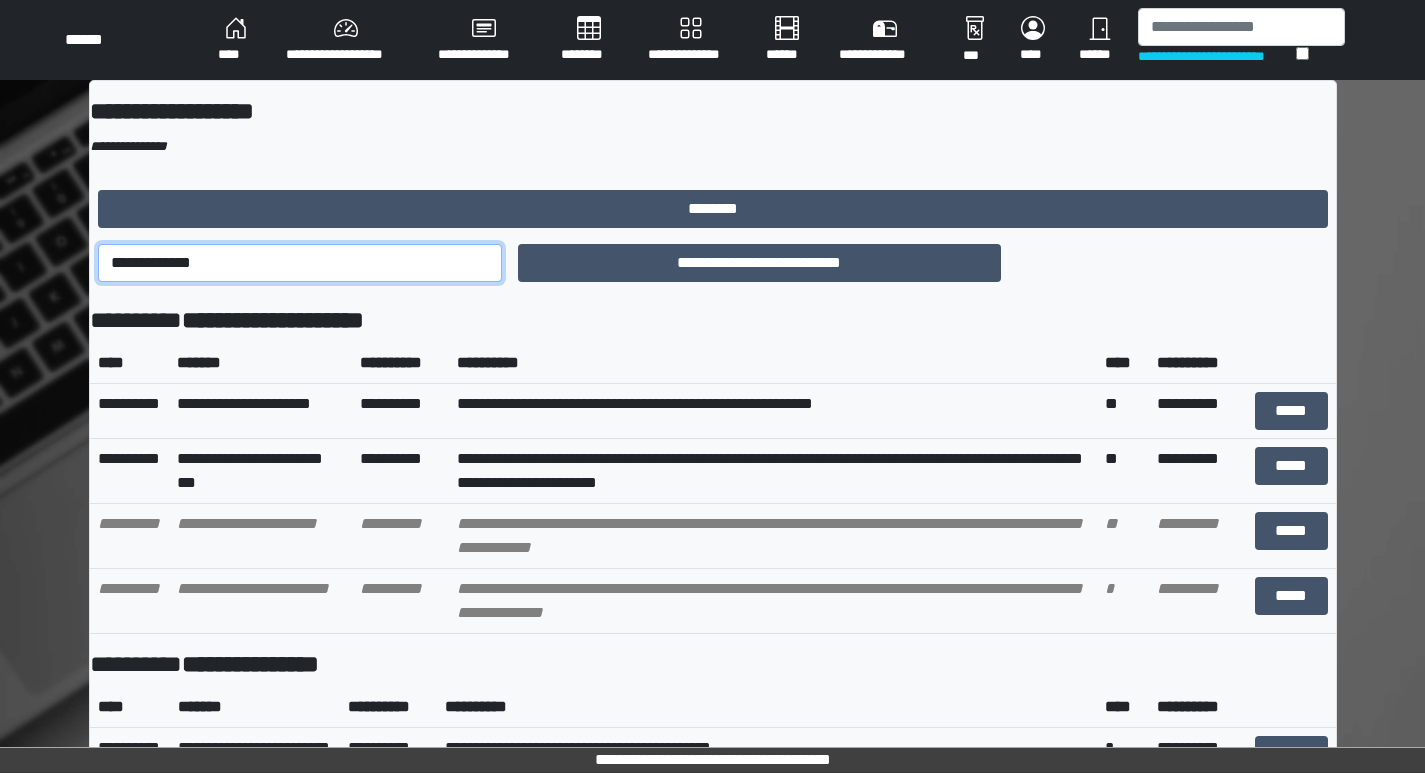 click on "**********" at bounding box center [300, 263] 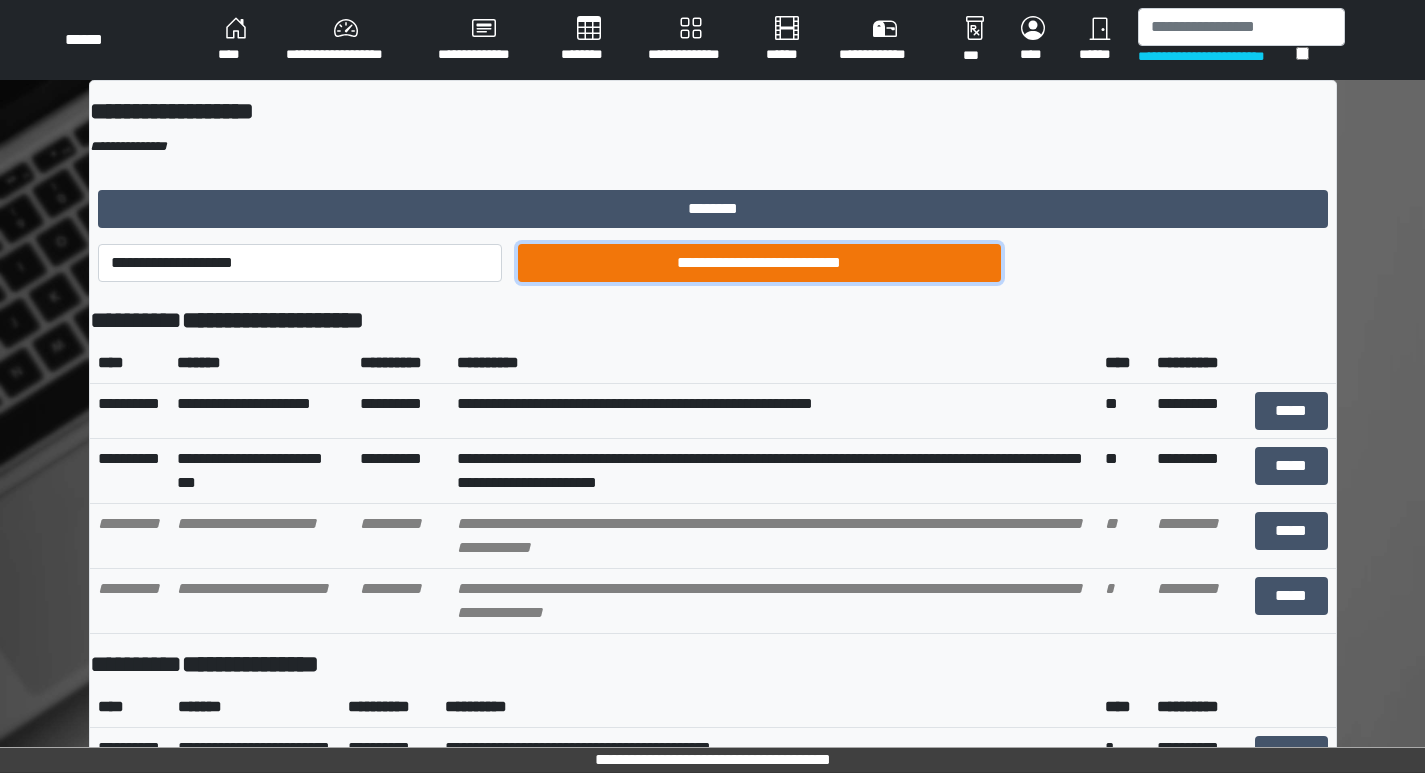 click on "**********" at bounding box center (759, 263) 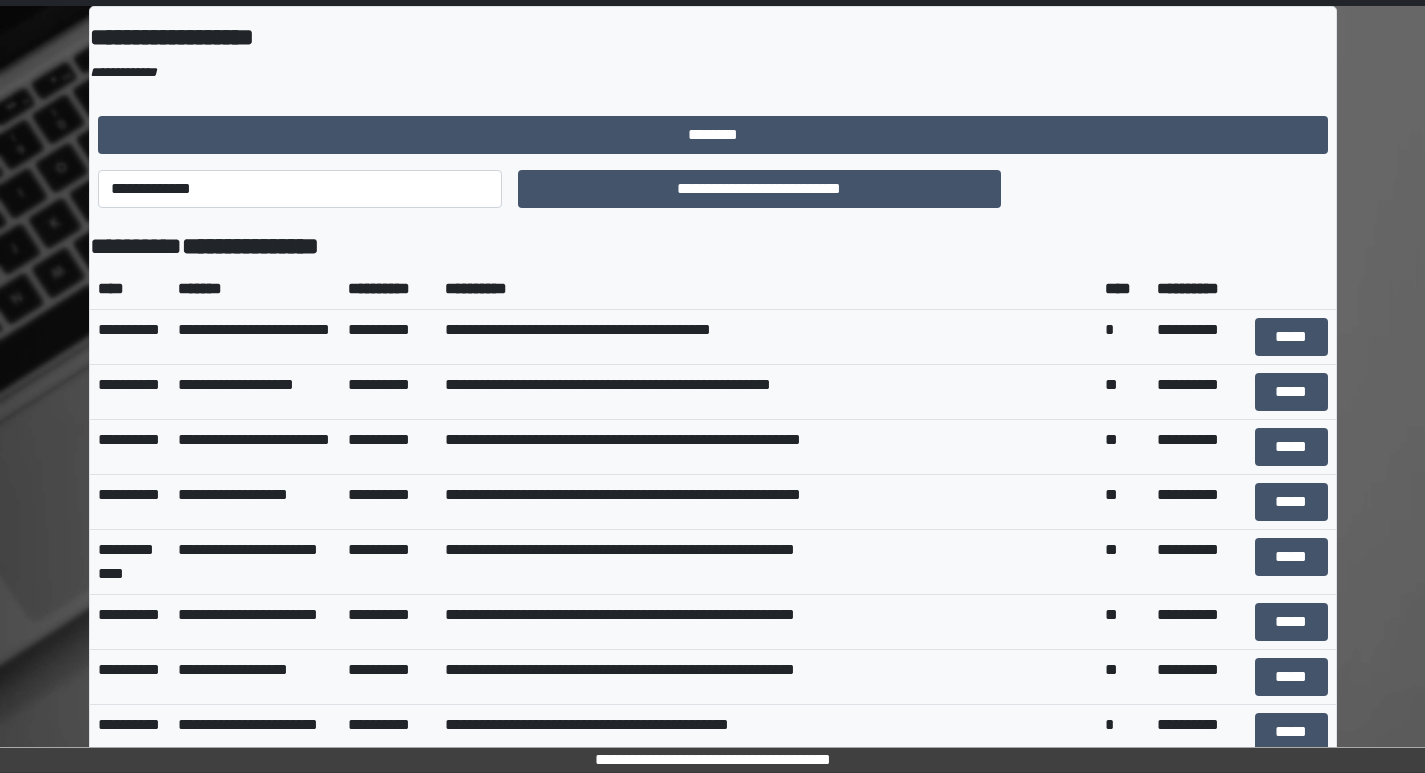 scroll, scrollTop: 0, scrollLeft: 0, axis: both 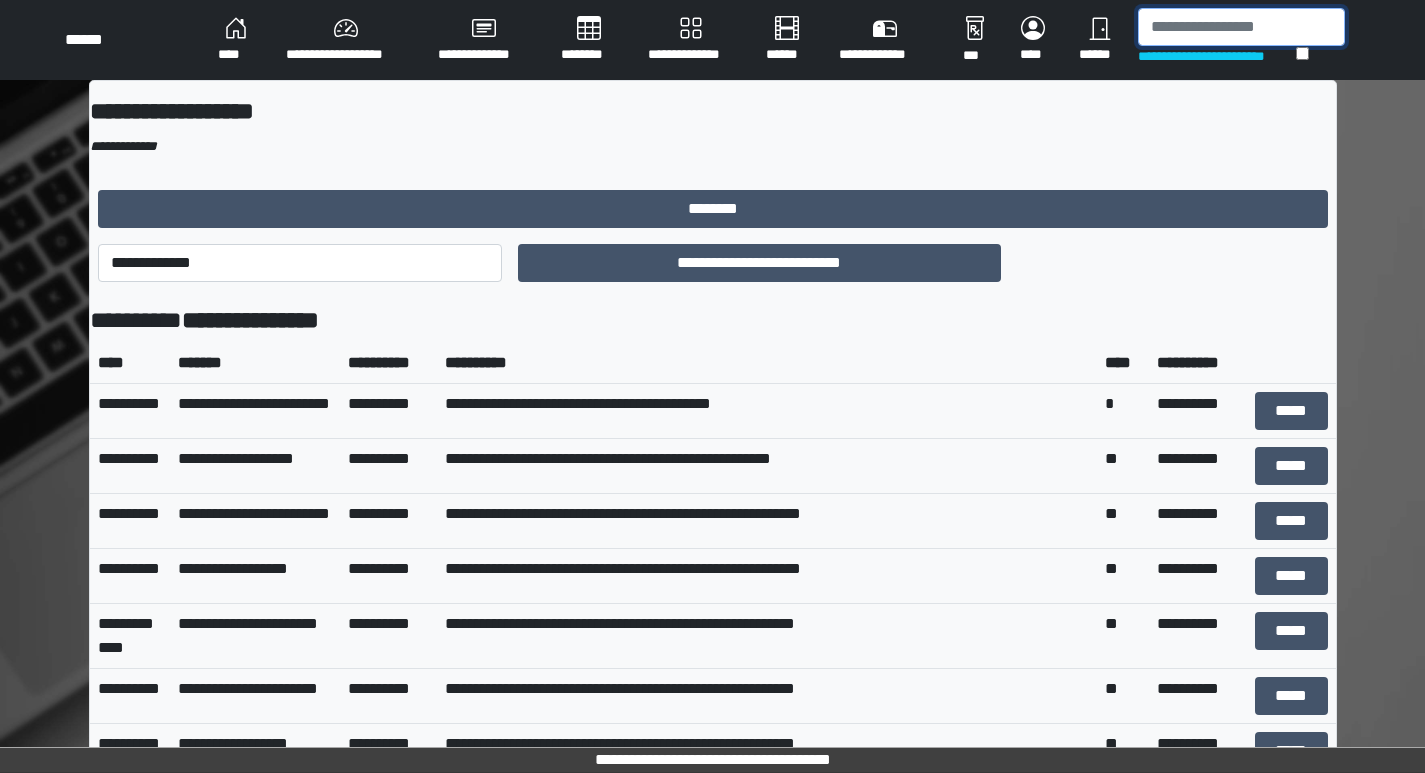 click at bounding box center [1241, 27] 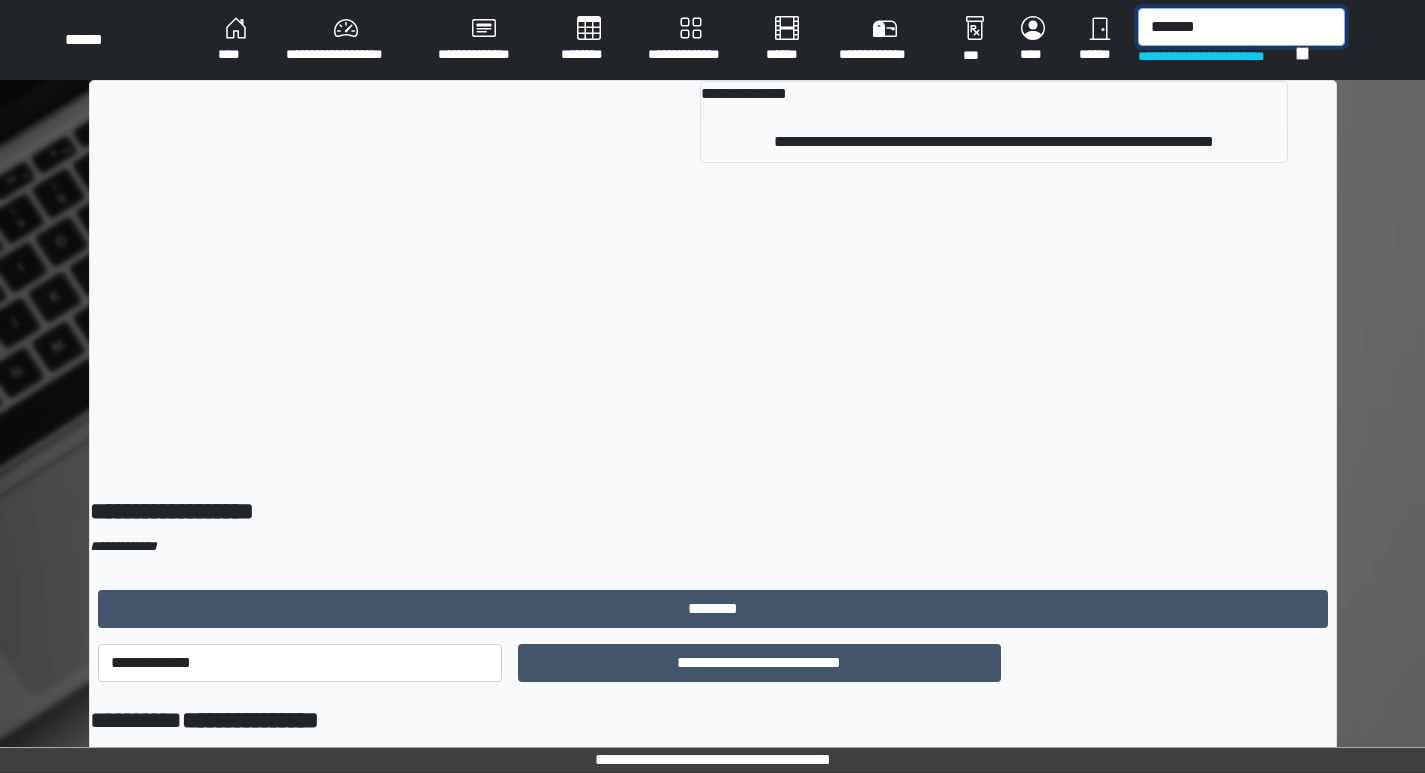 type on "*******" 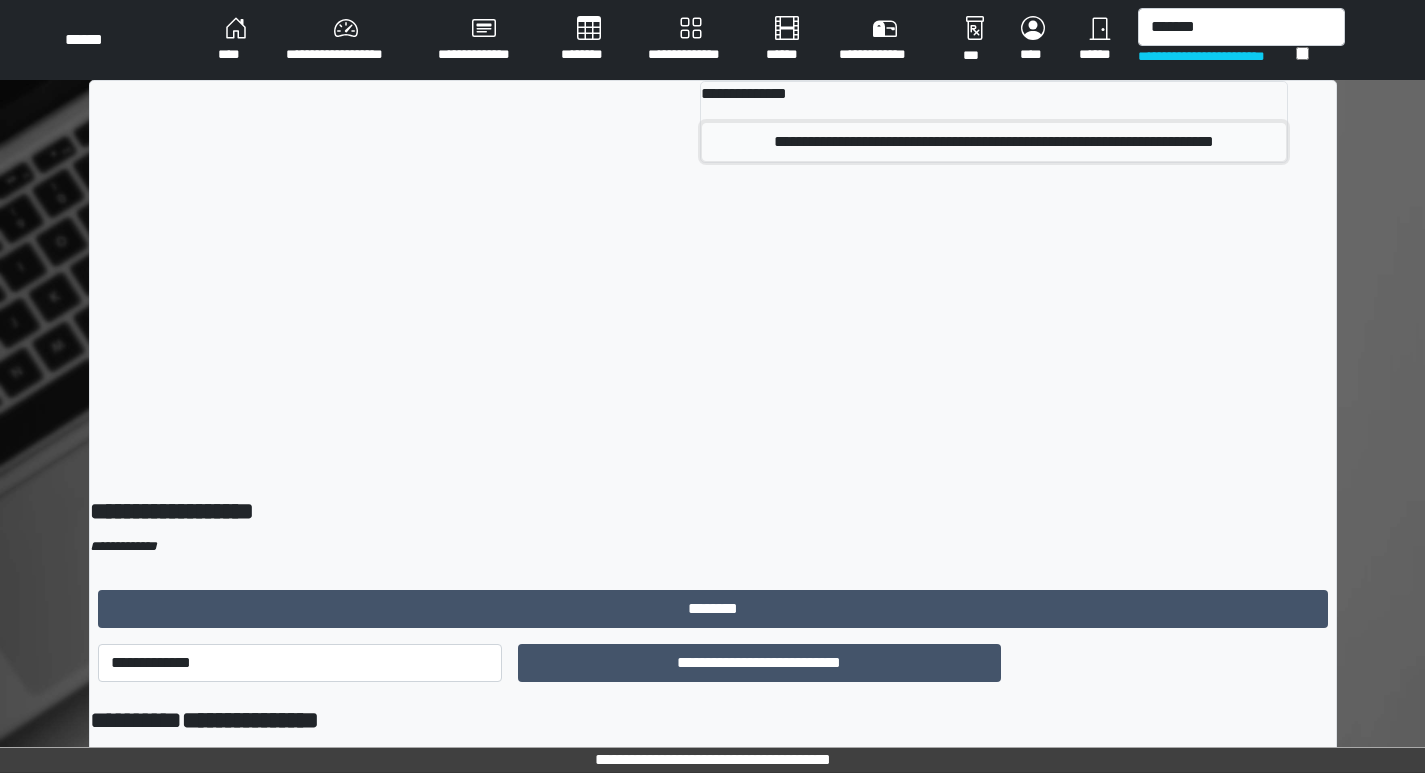 click on "**********" at bounding box center [994, 142] 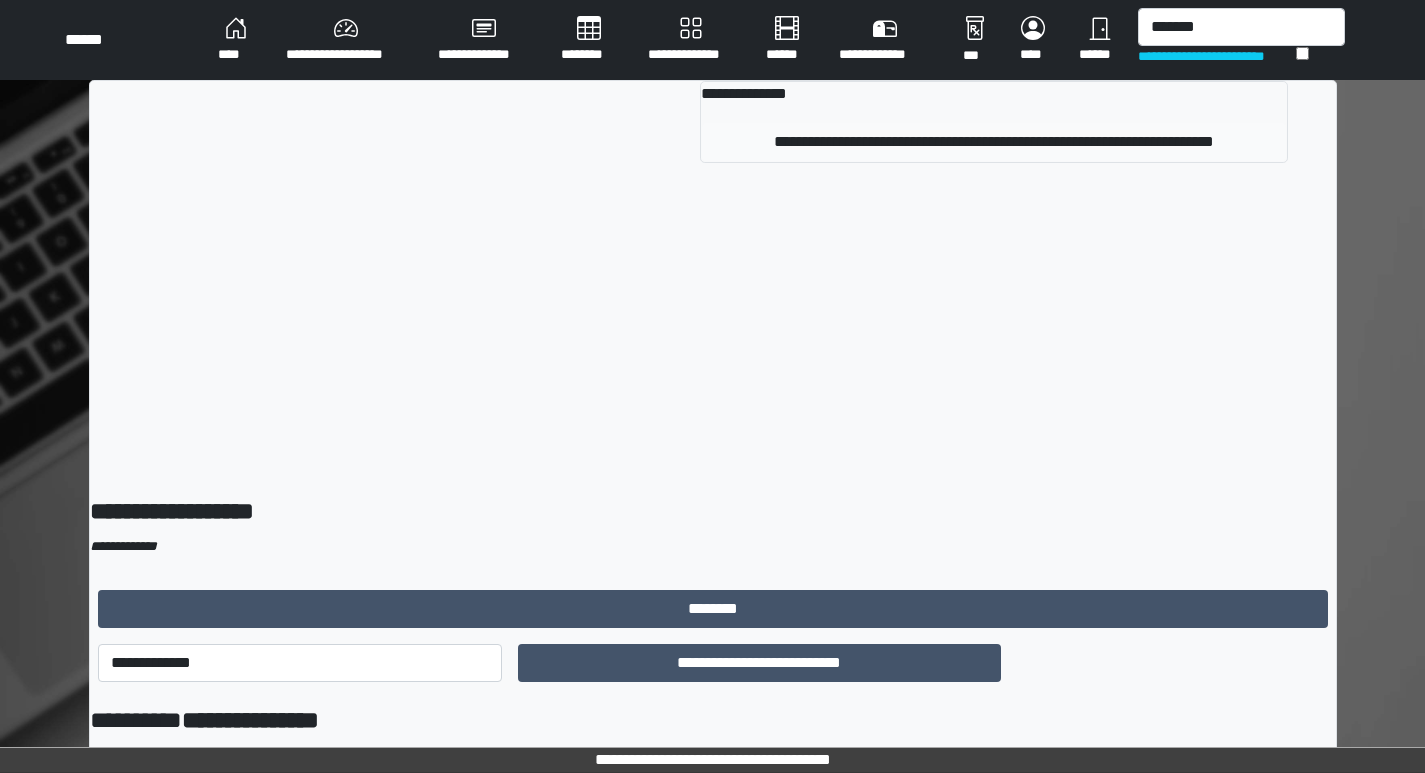type 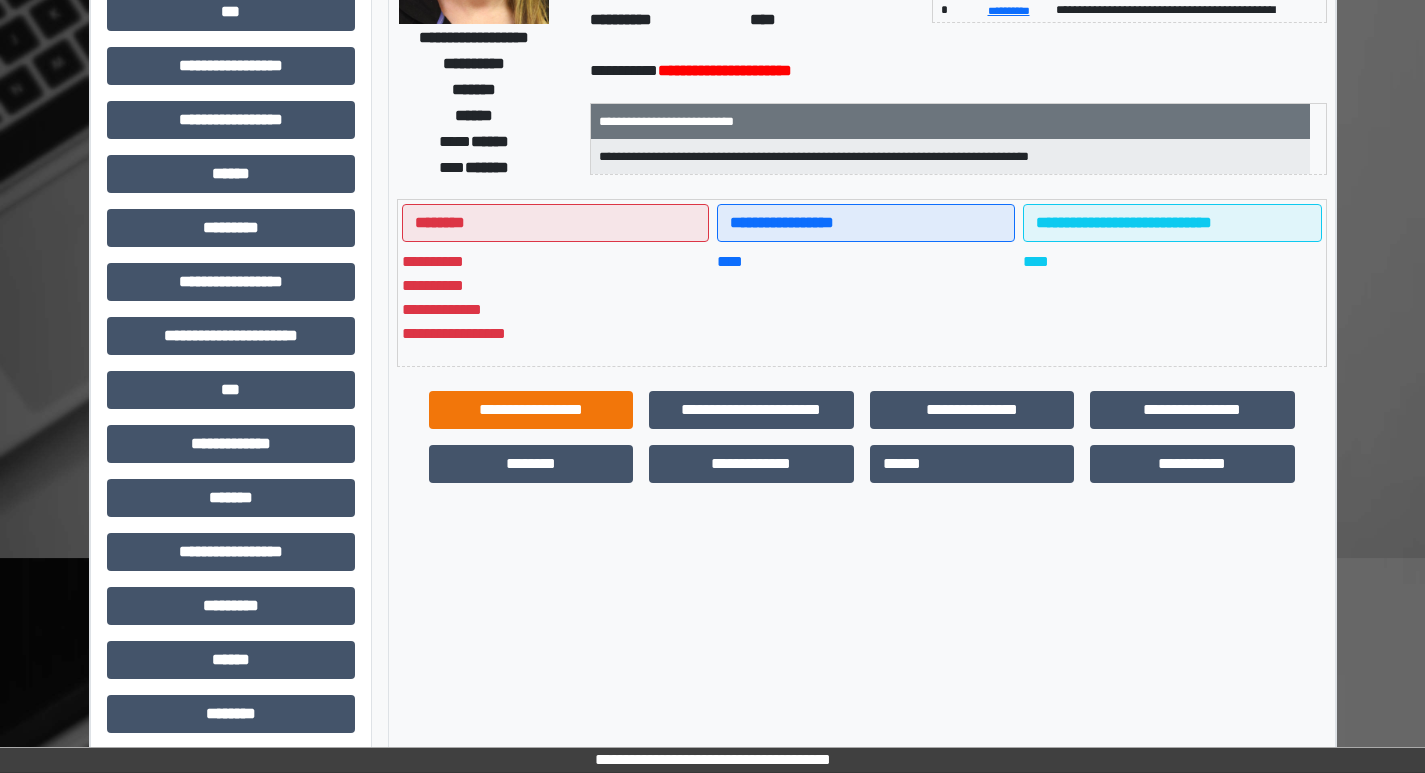 scroll, scrollTop: 401, scrollLeft: 0, axis: vertical 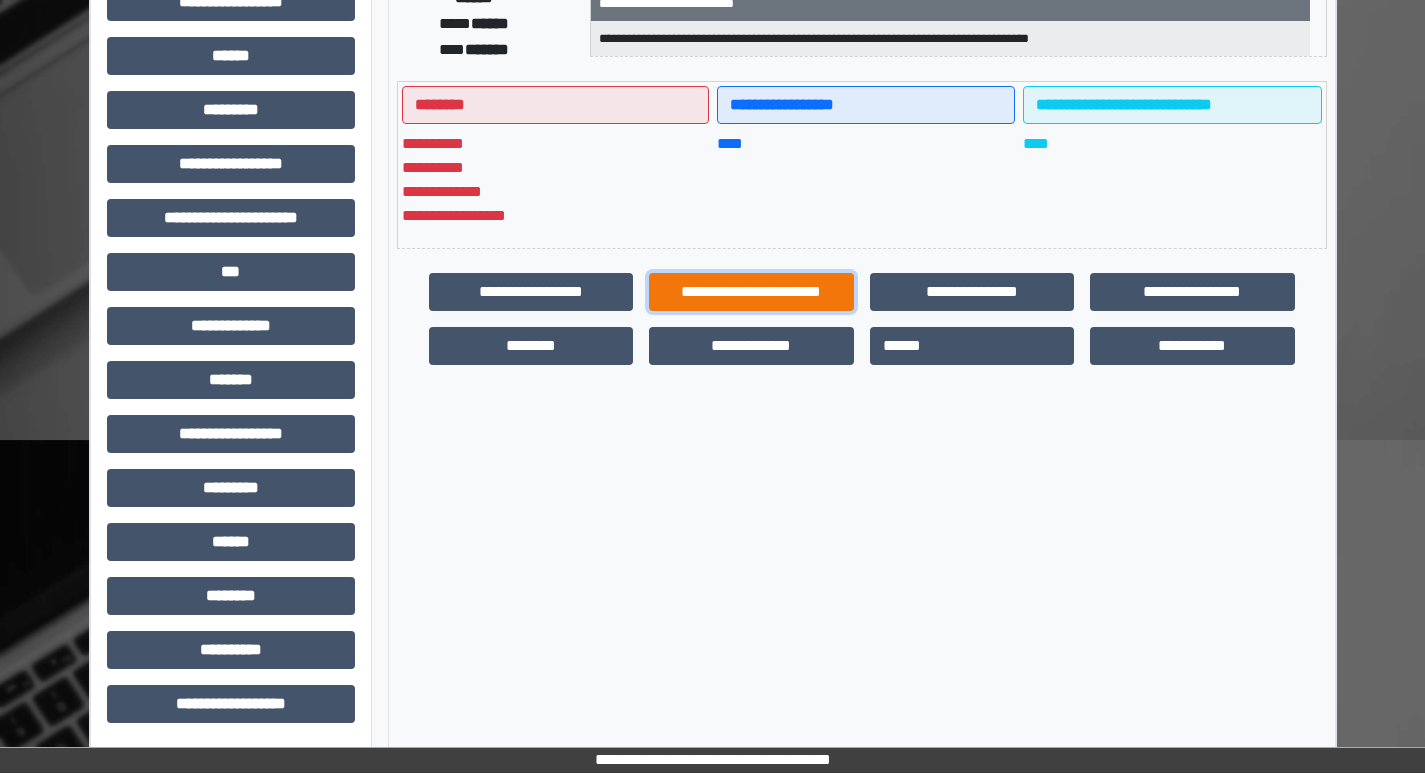 click on "**********" at bounding box center (751, 292) 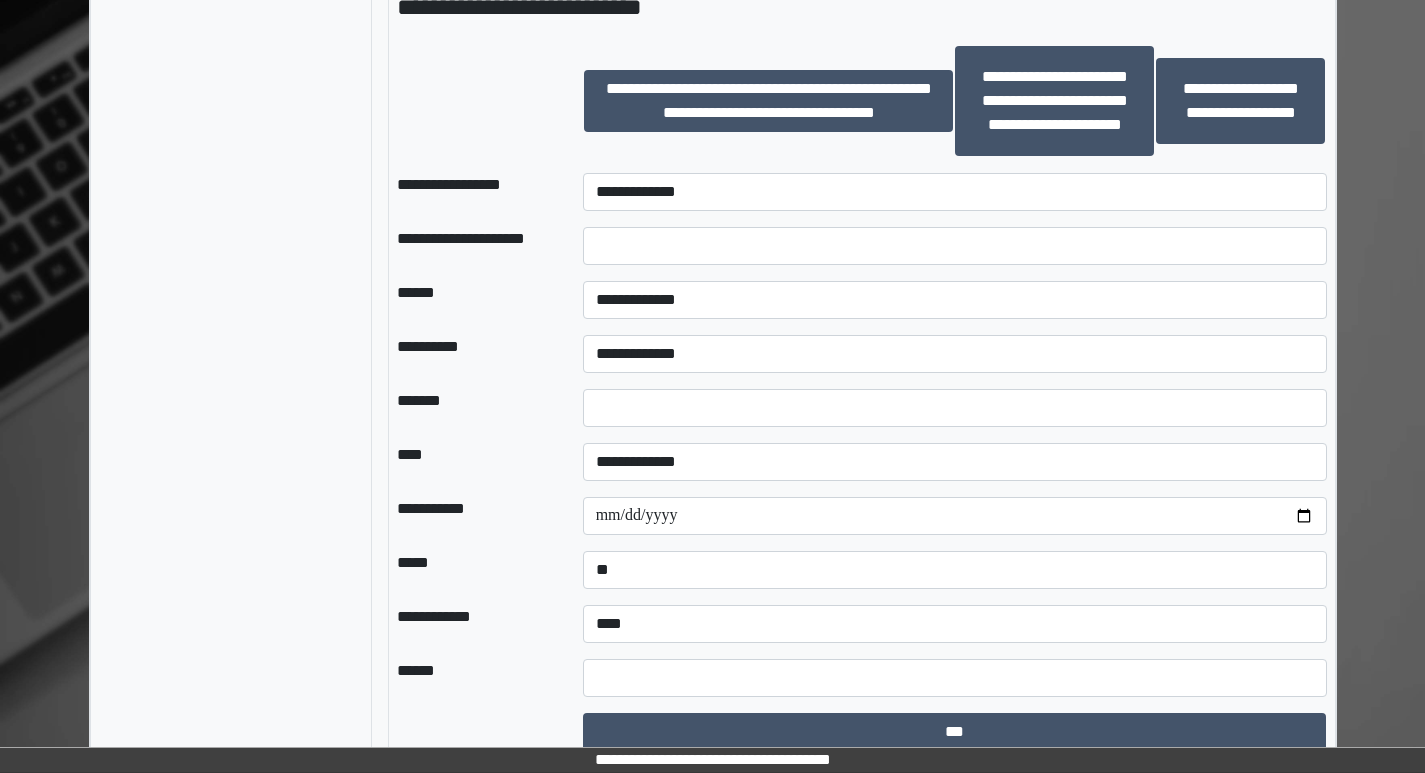 scroll, scrollTop: 1901, scrollLeft: 0, axis: vertical 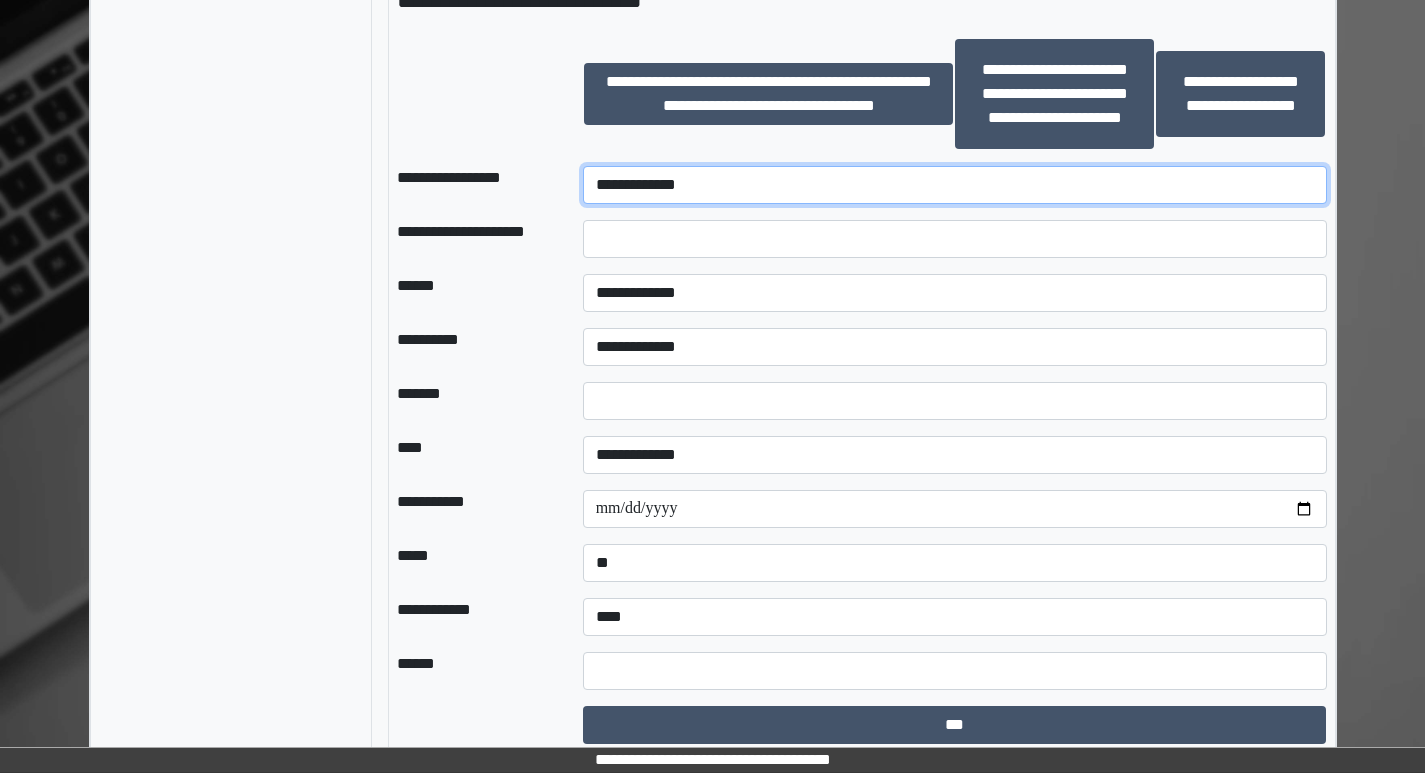 click on "**********" at bounding box center [955, 185] 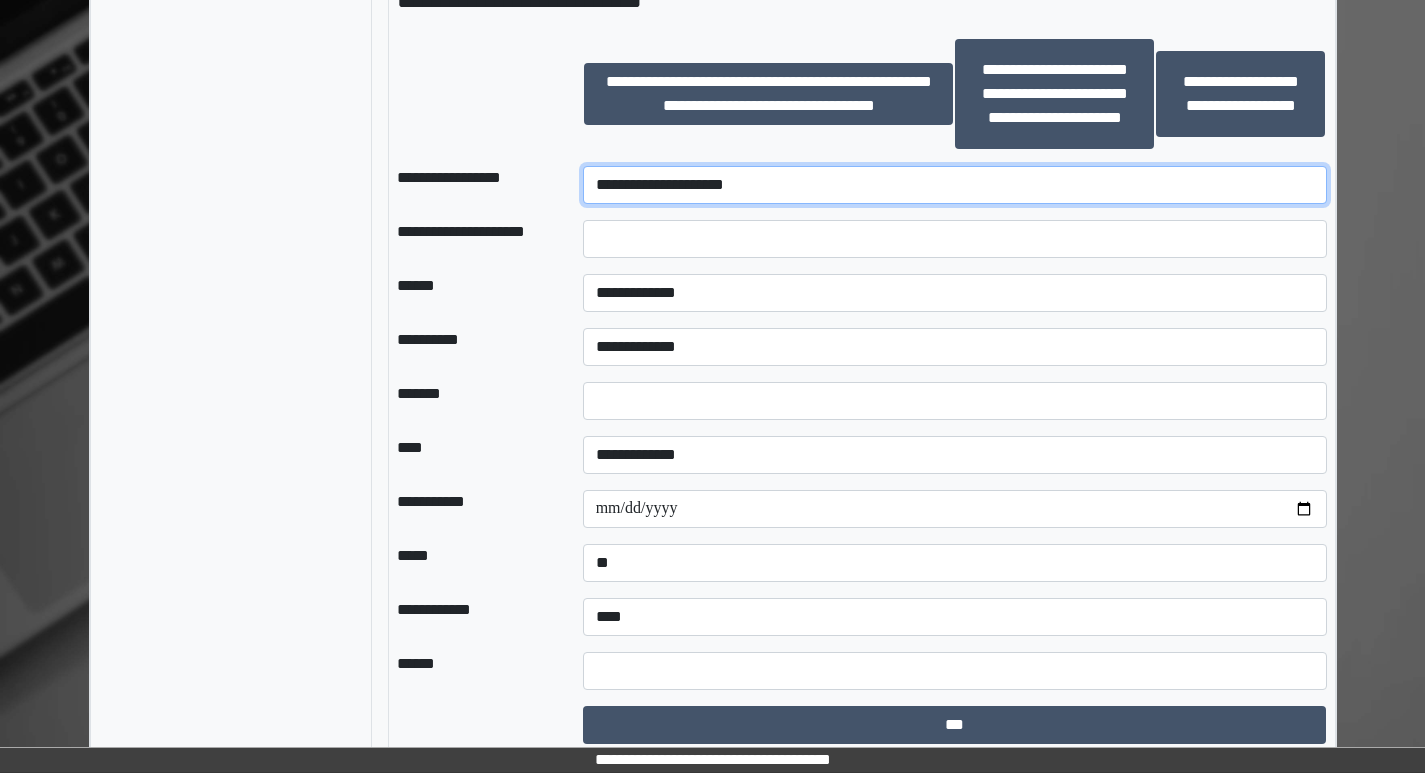 click on "**********" at bounding box center (955, 185) 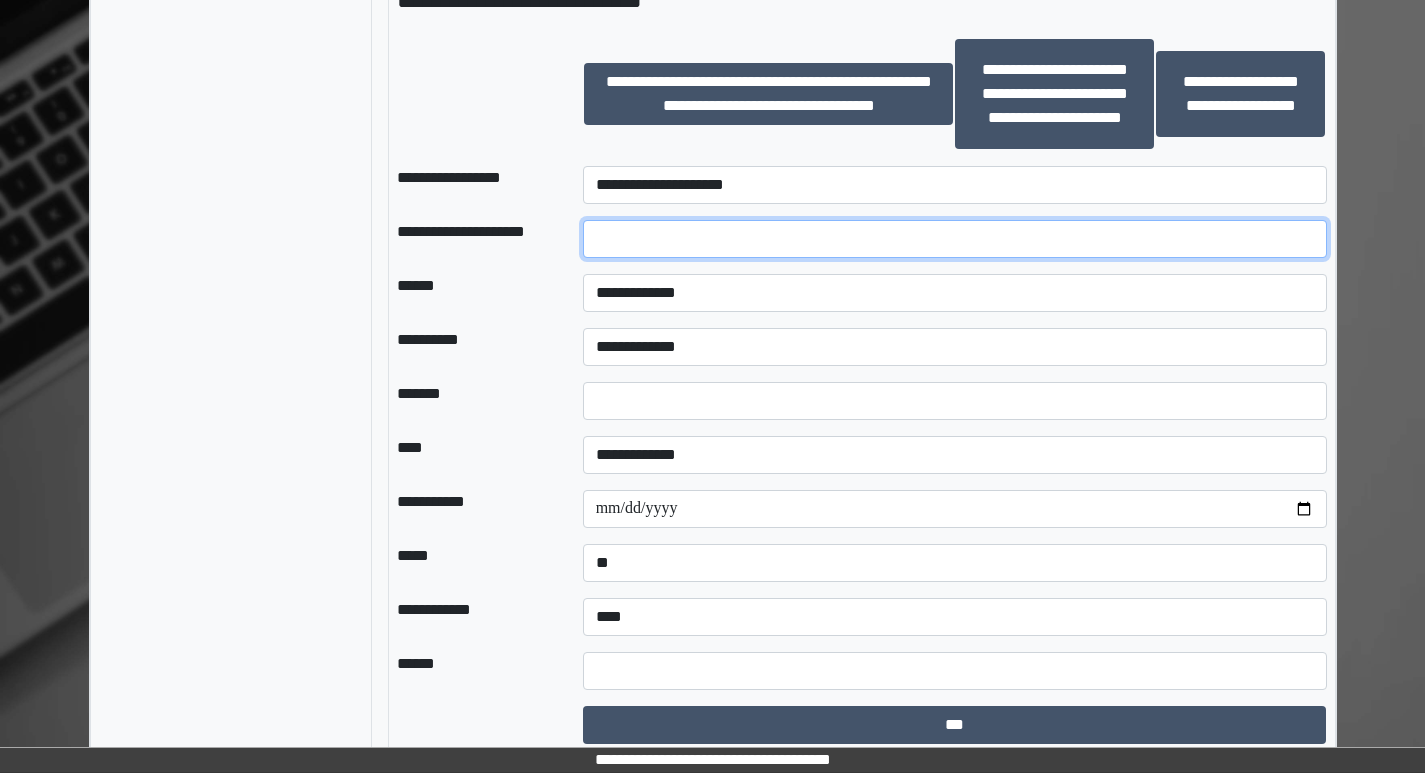 click at bounding box center [955, 239] 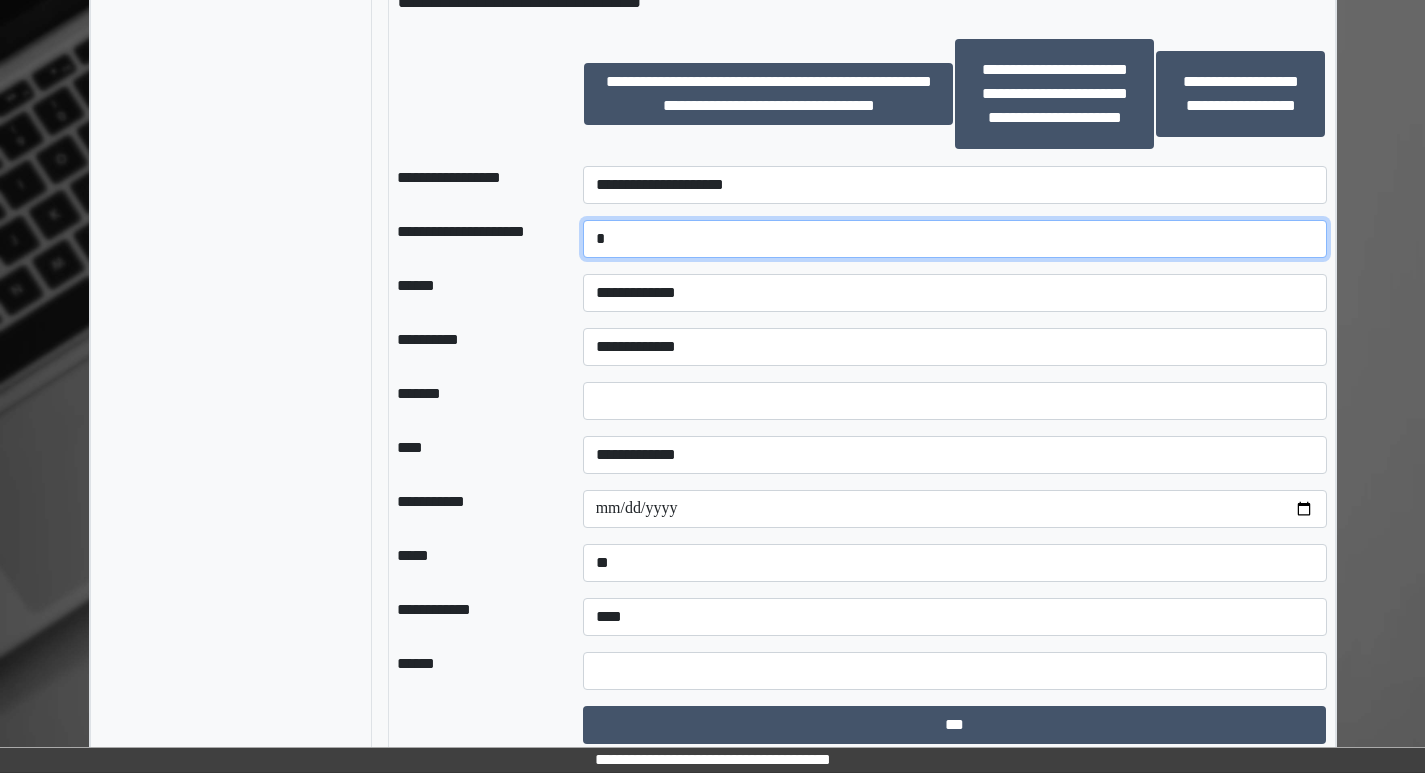 type on "*" 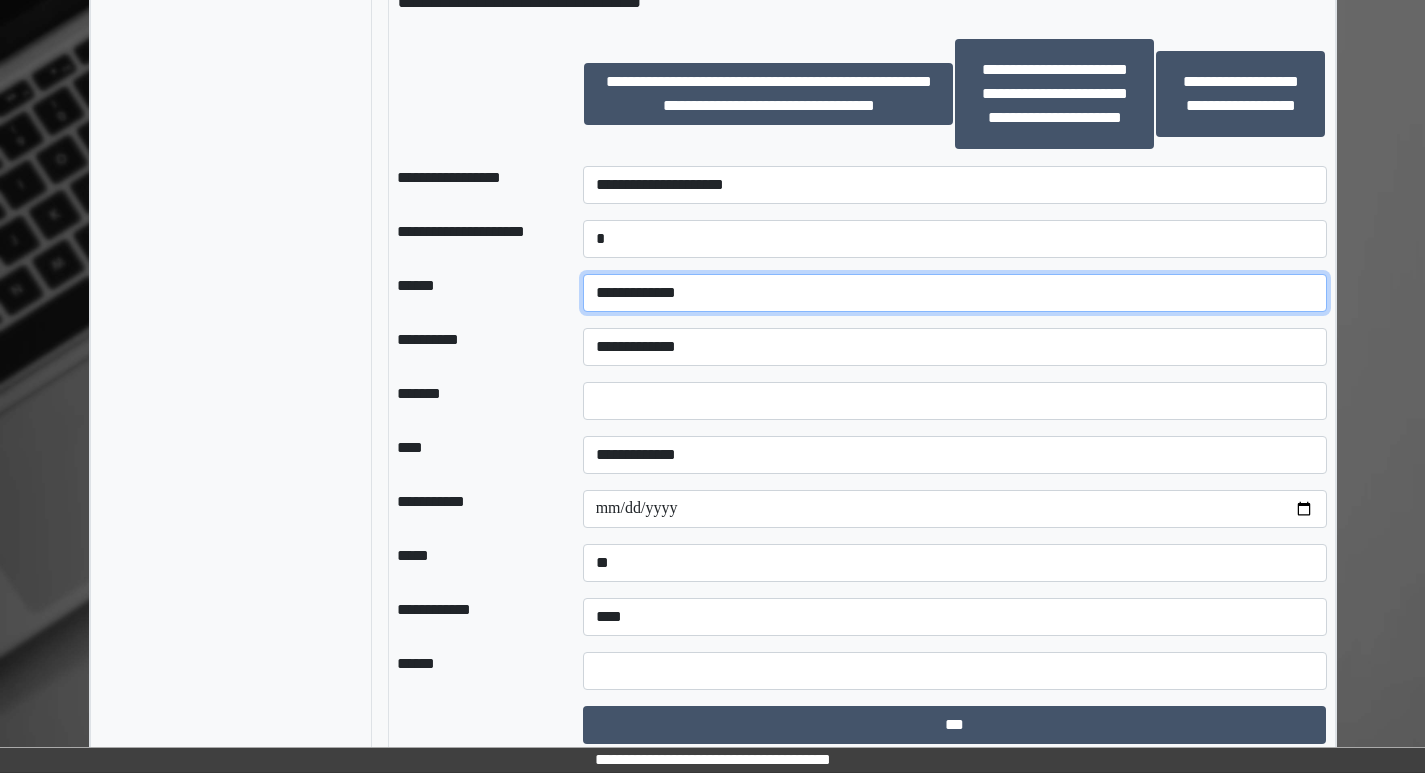 click on "**********" at bounding box center [955, 293] 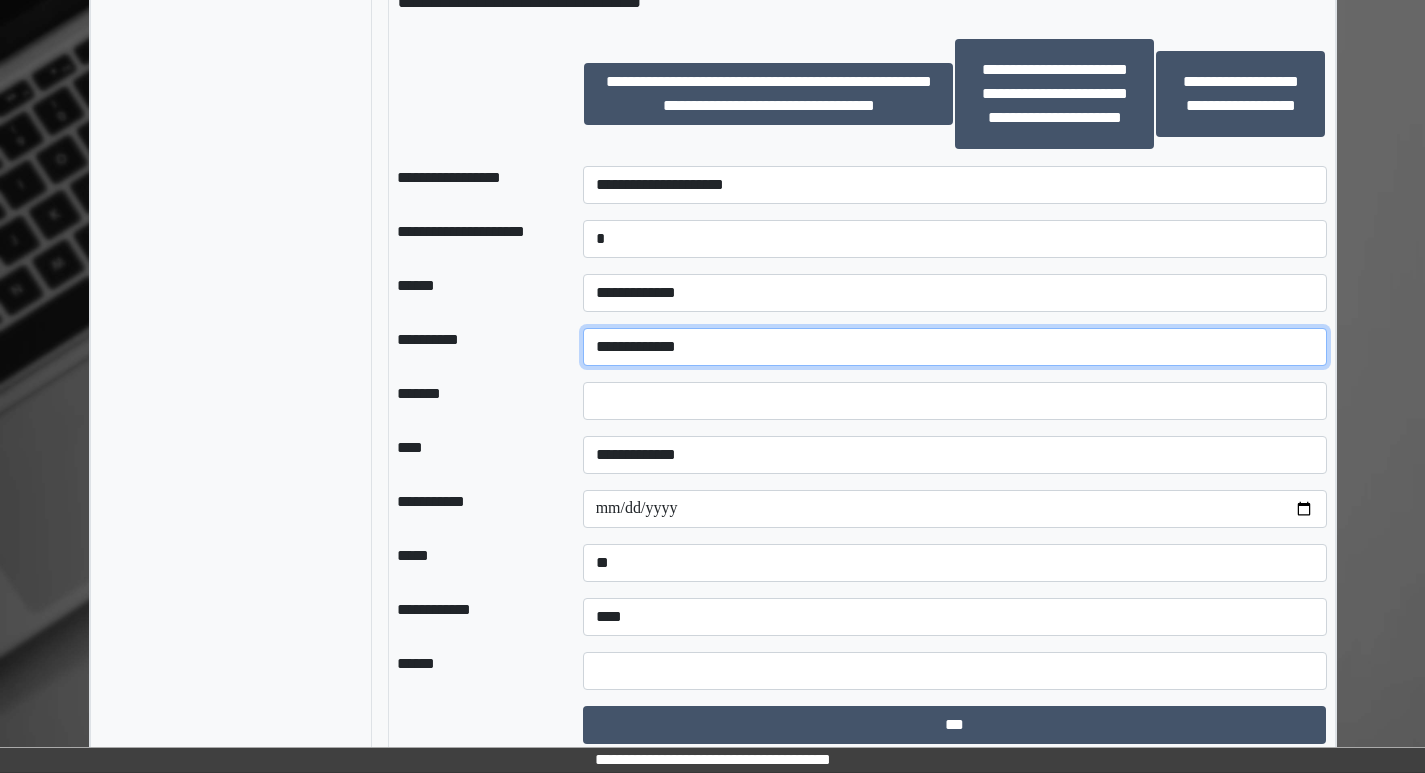 click on "**********" at bounding box center [955, 347] 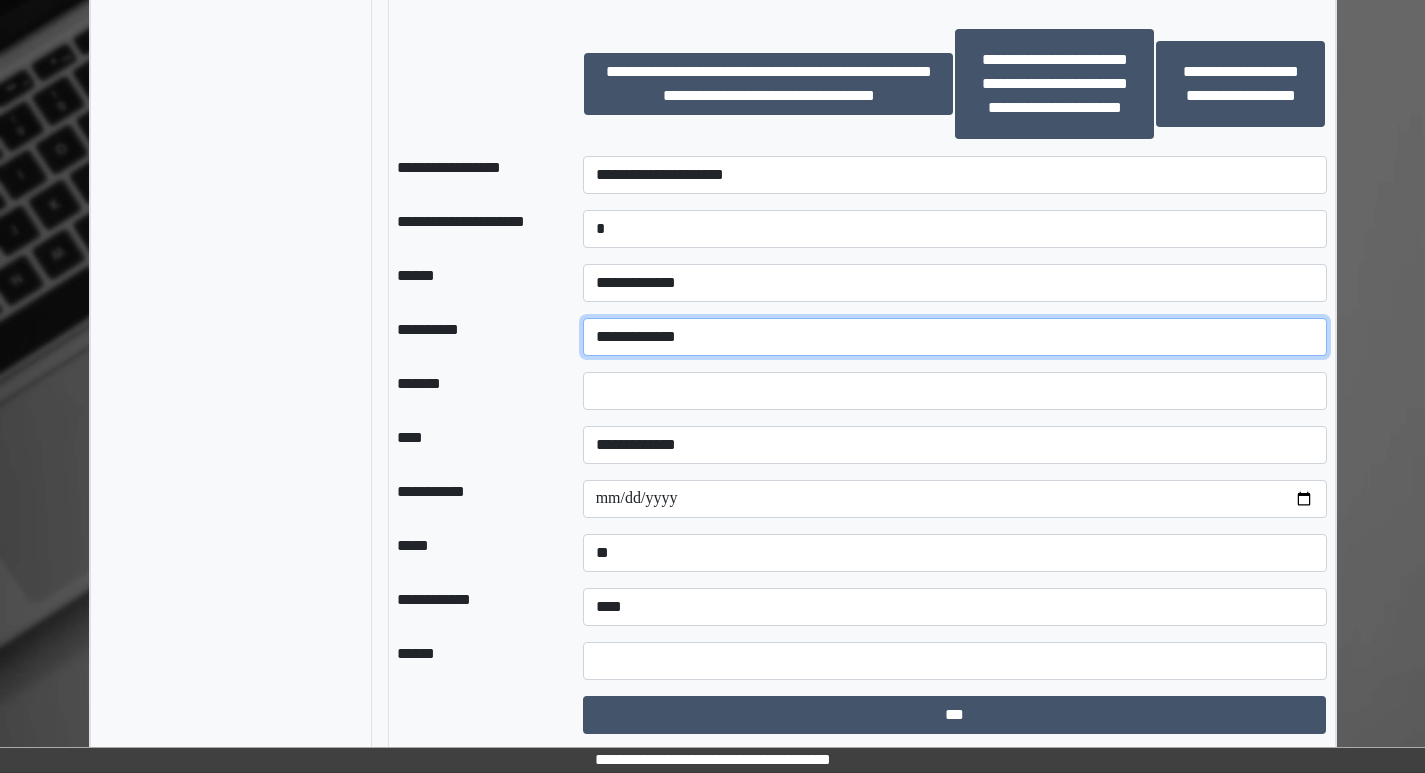scroll, scrollTop: 1914, scrollLeft: 0, axis: vertical 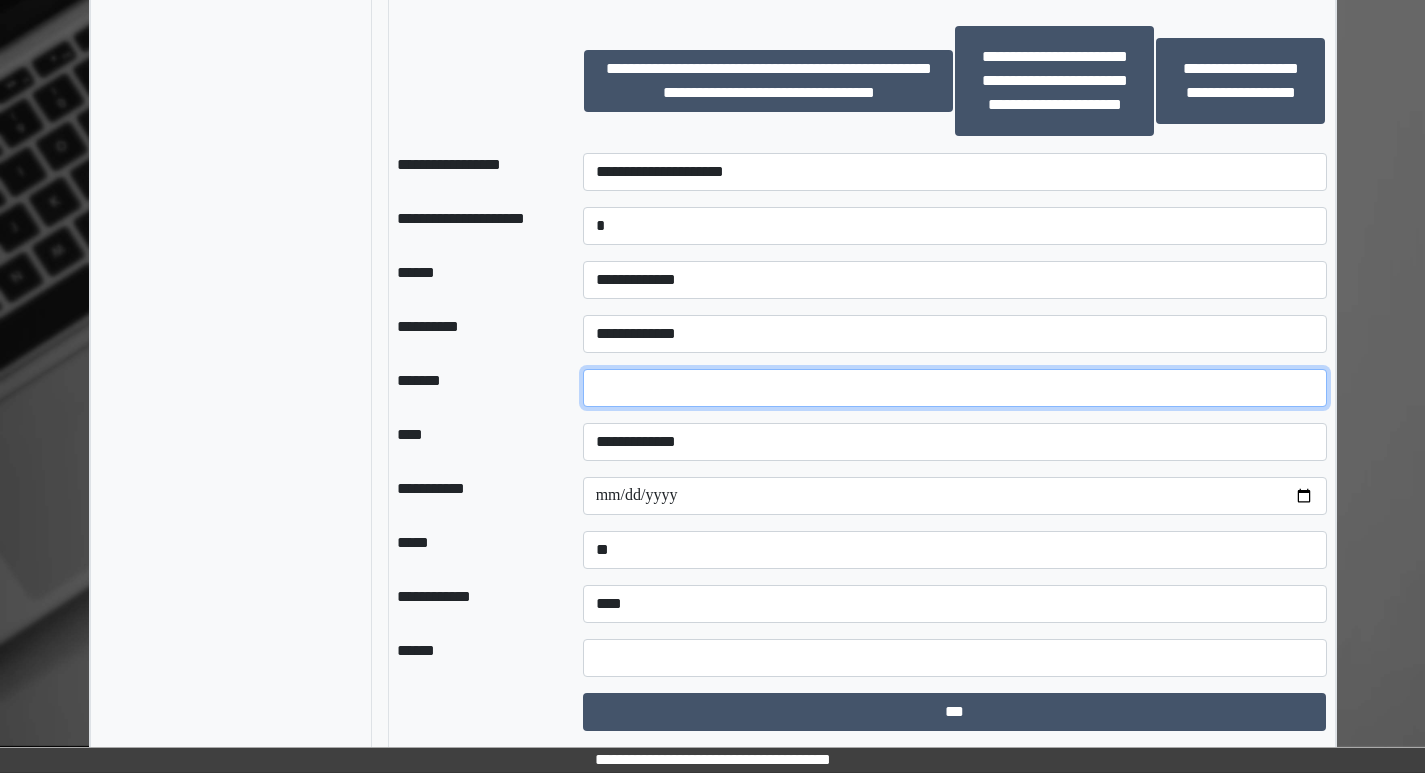 click at bounding box center (955, 388) 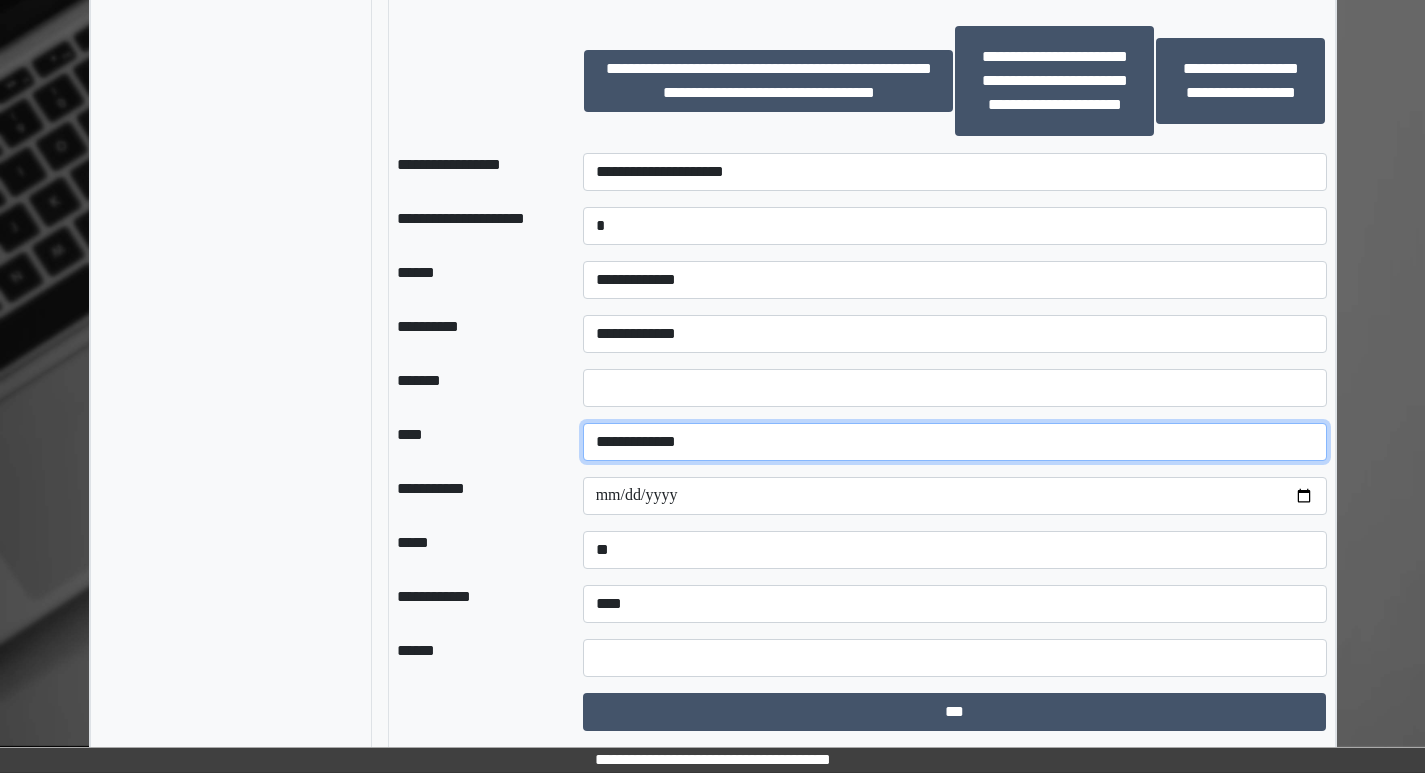 click on "**********" at bounding box center (955, 442) 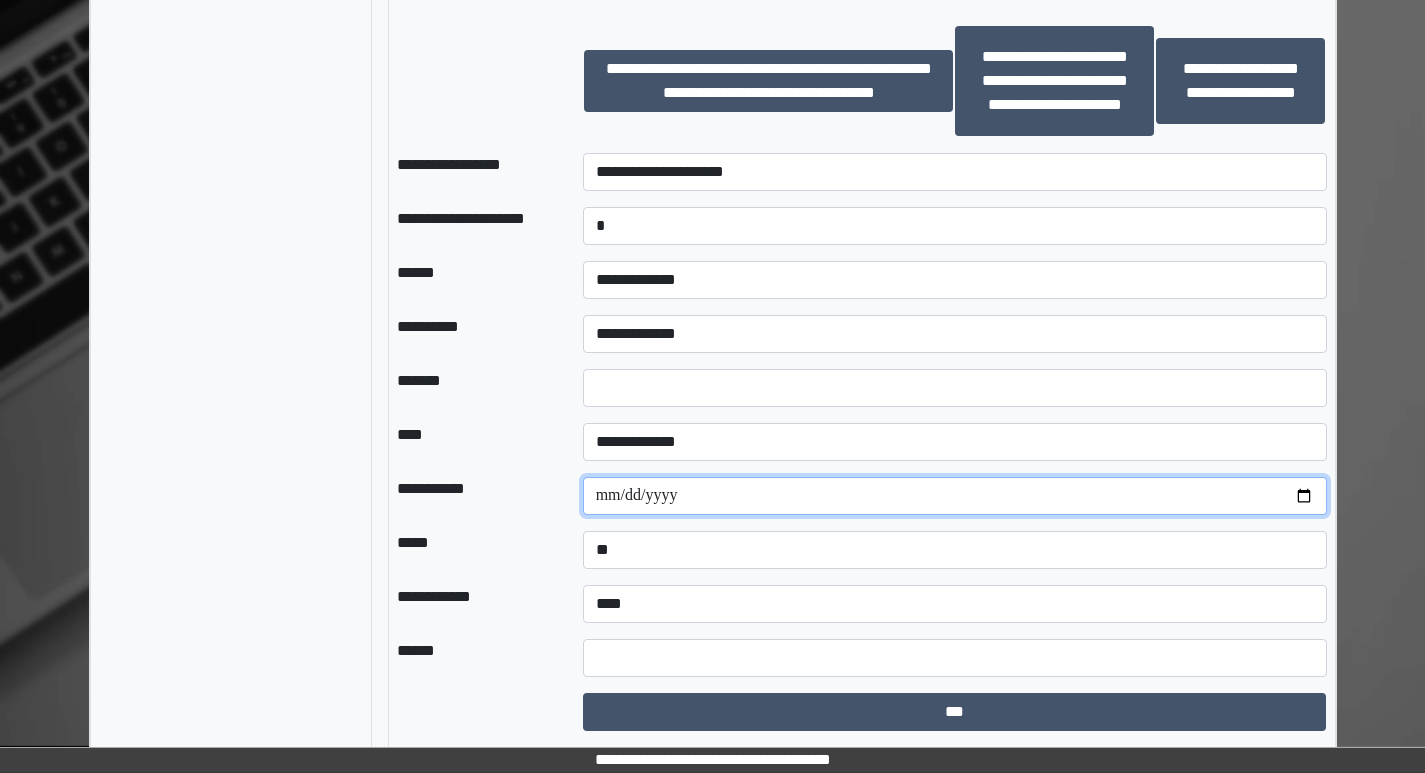 click at bounding box center [955, 496] 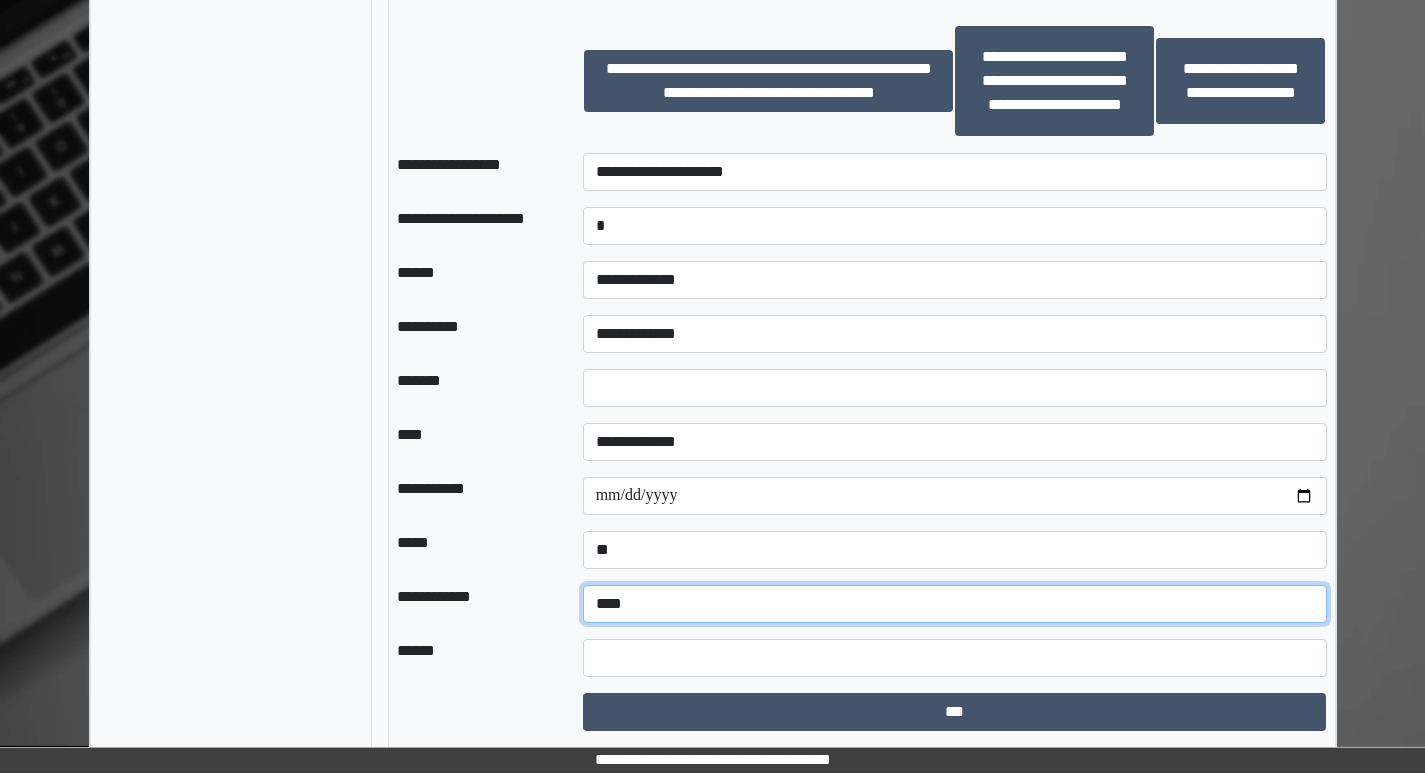 click on "**********" at bounding box center (955, 604) 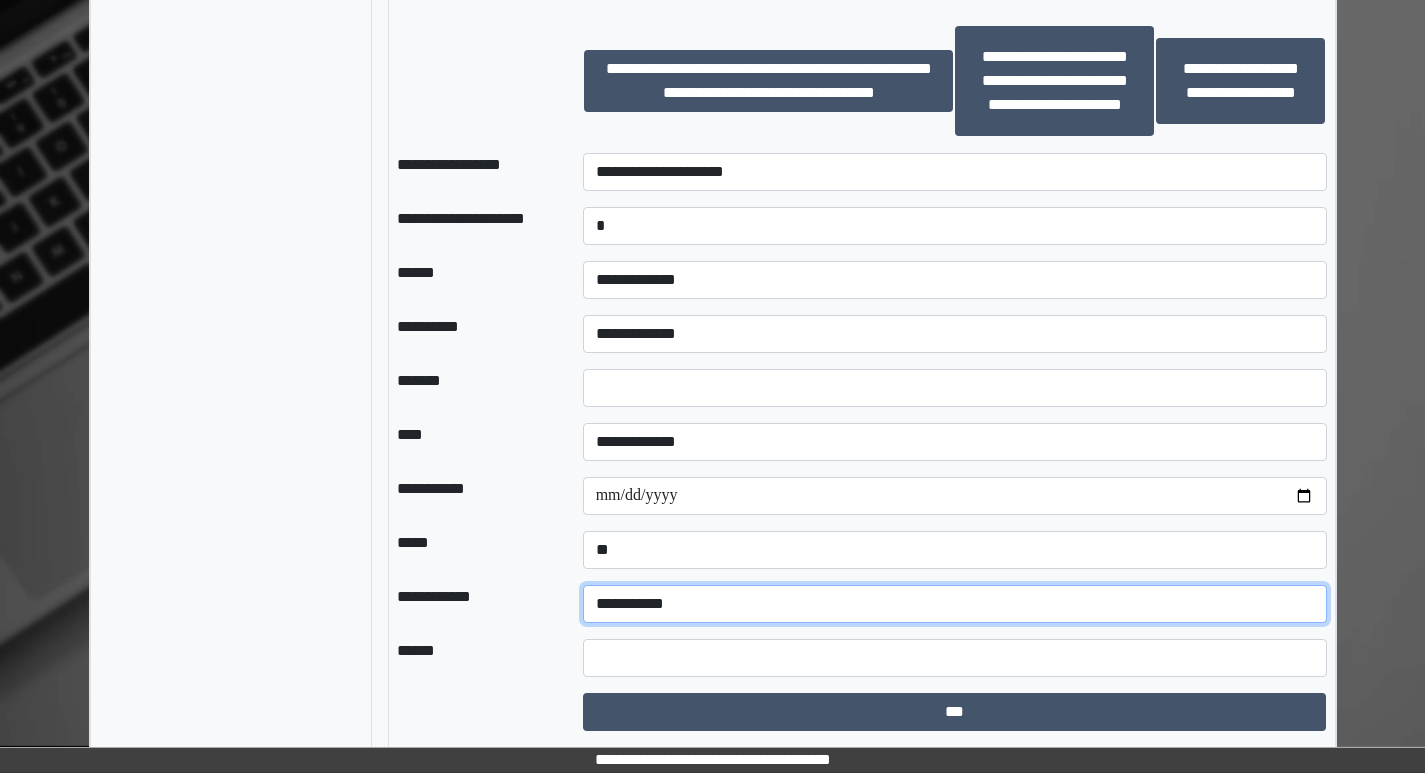 click on "**********" at bounding box center [955, 604] 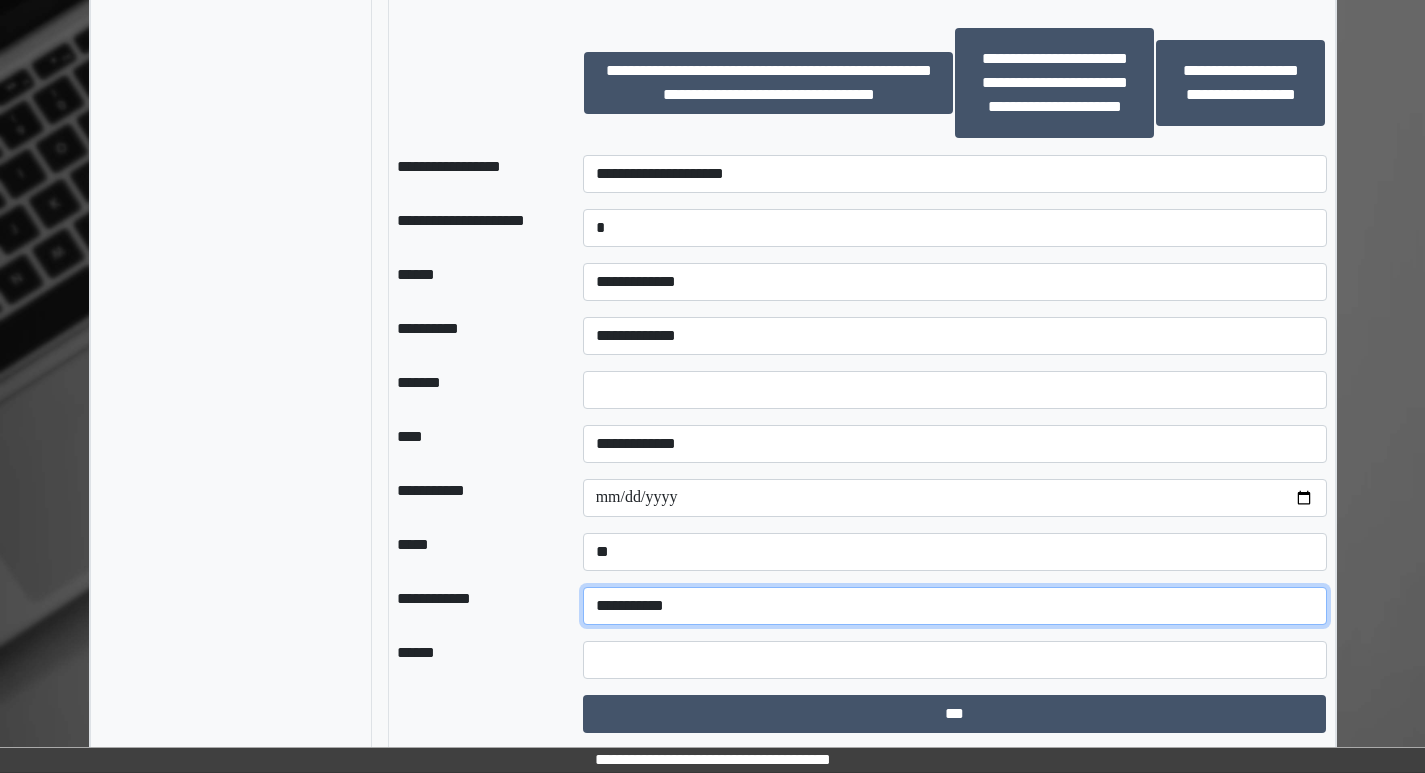 scroll, scrollTop: 1914, scrollLeft: 0, axis: vertical 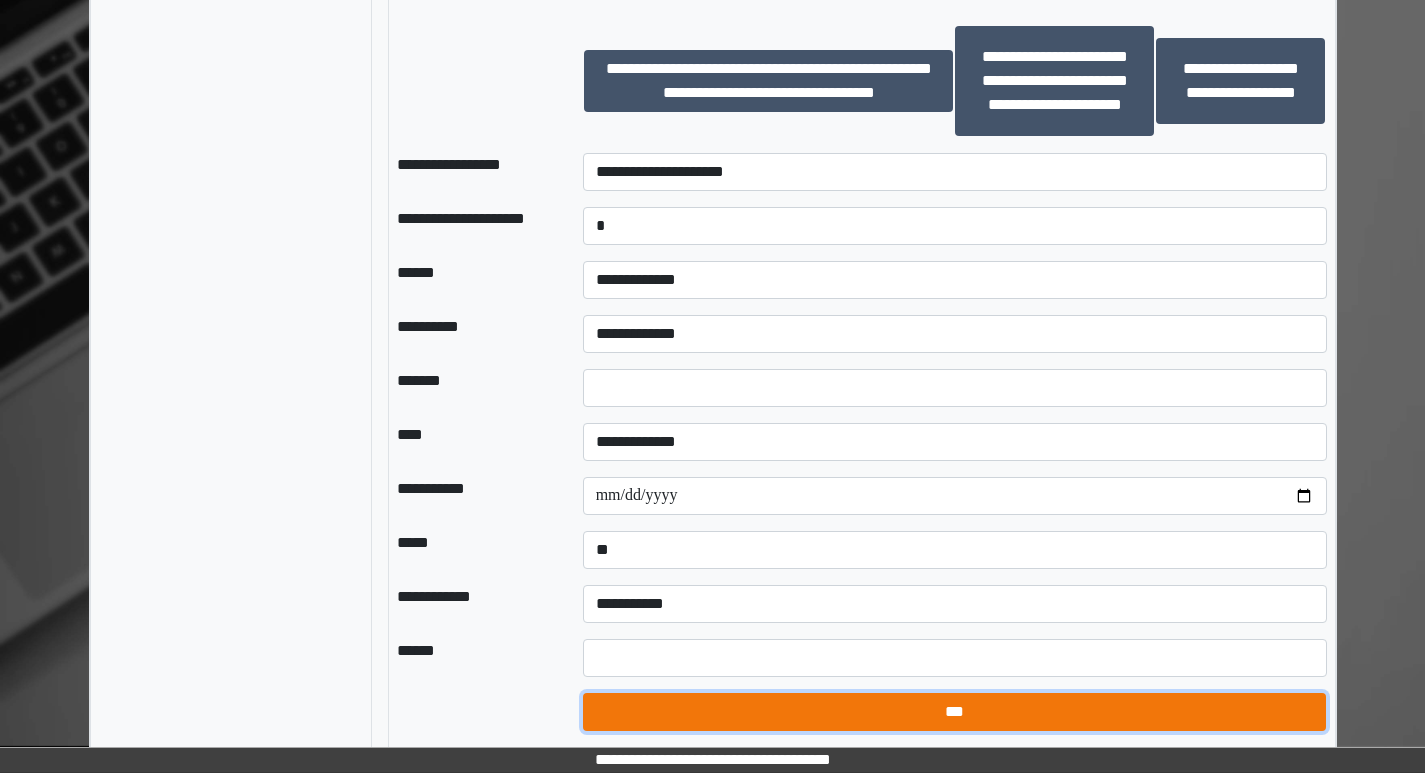 click on "***" at bounding box center [955, 712] 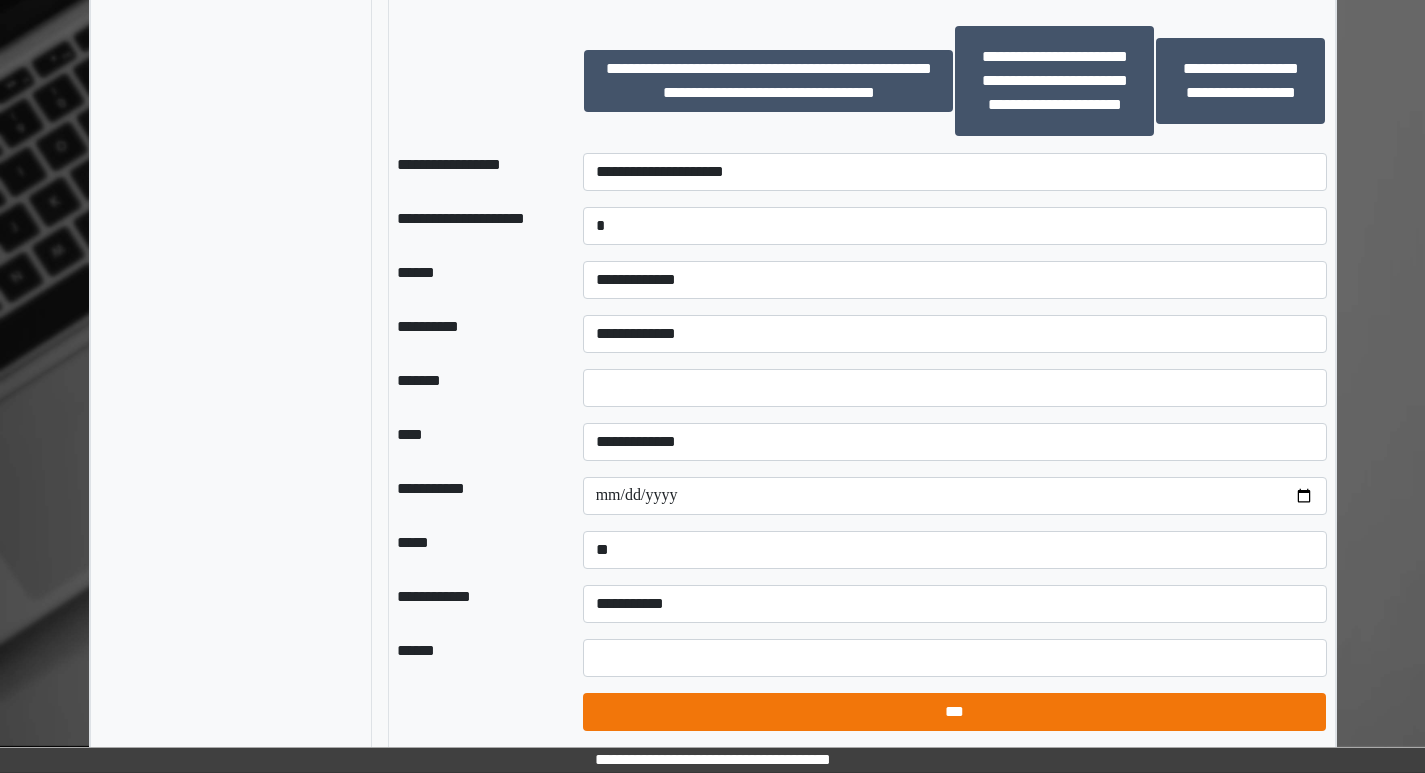 select on "*" 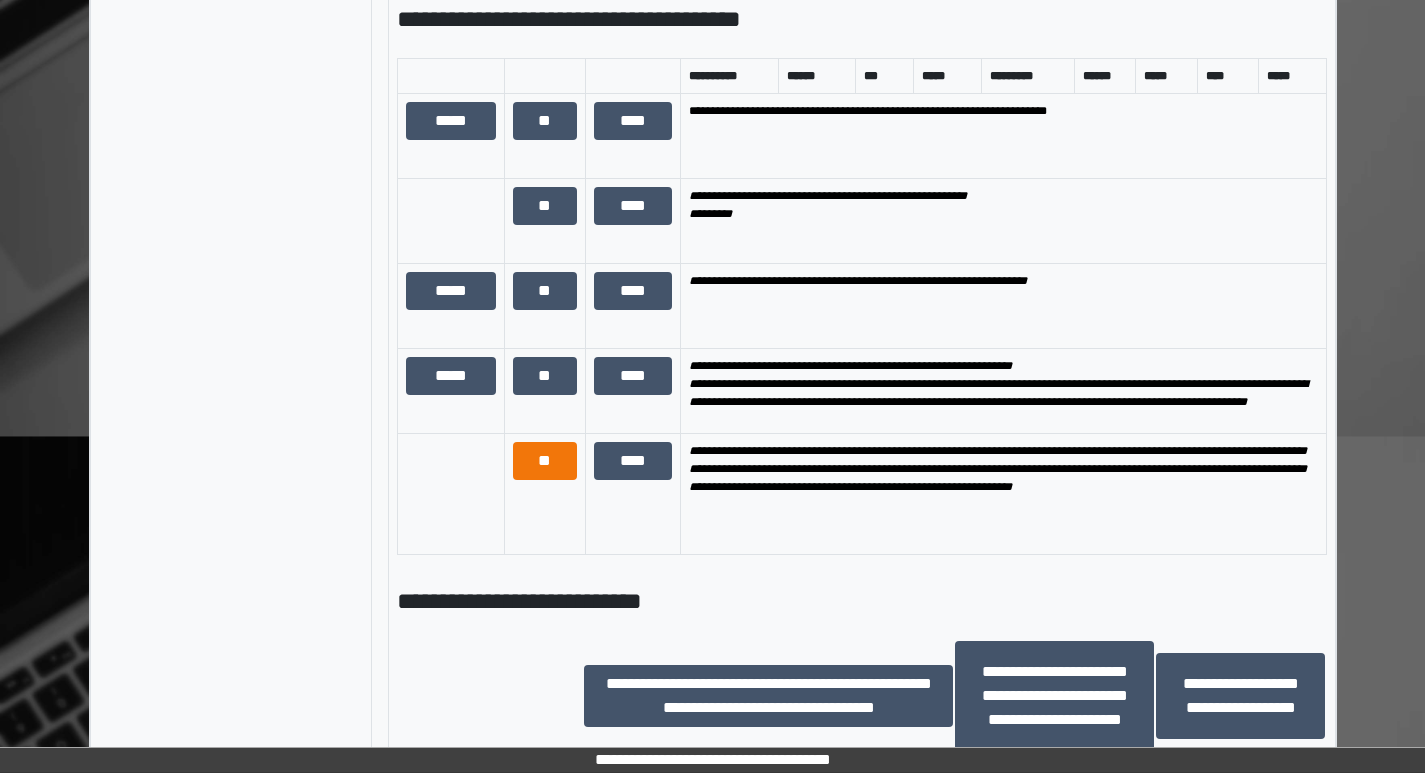 scroll, scrollTop: 814, scrollLeft: 0, axis: vertical 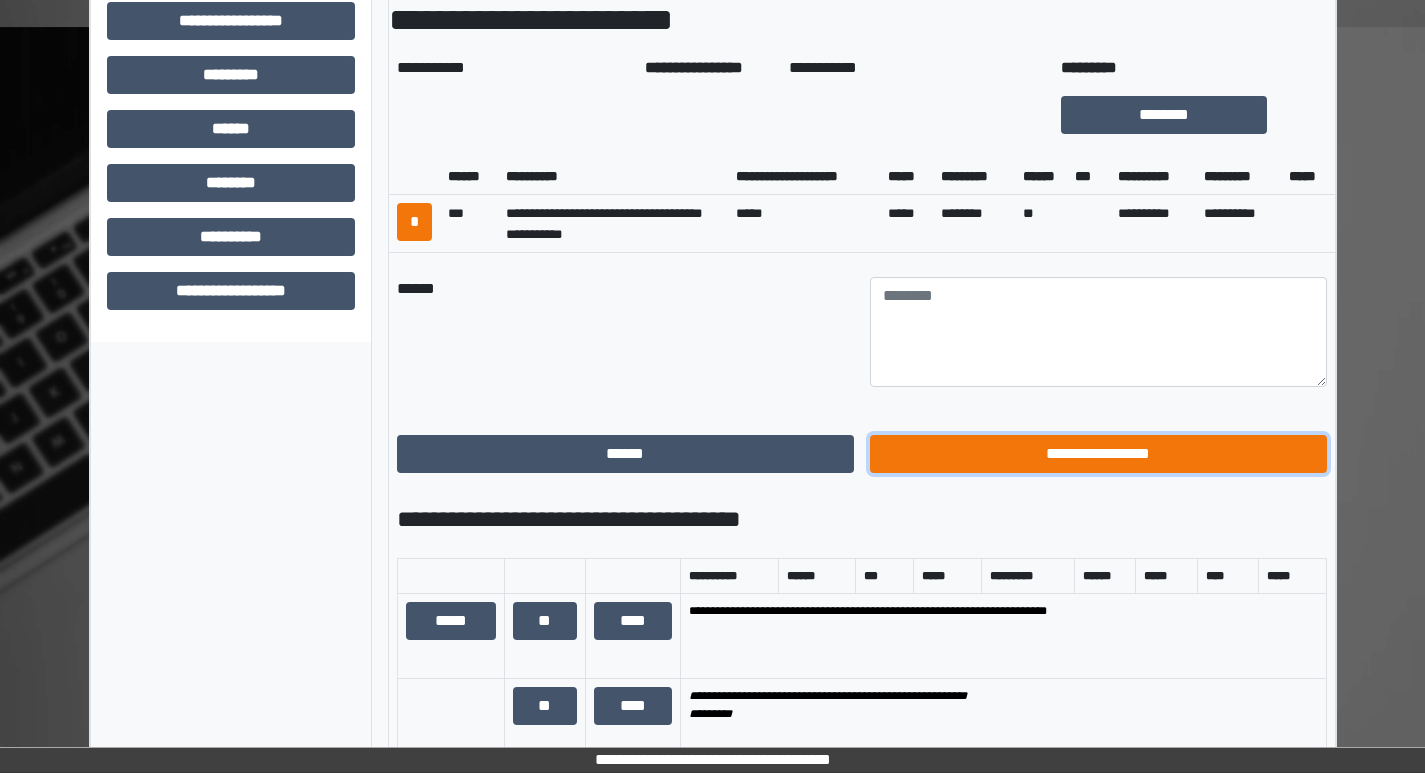 click on "**********" at bounding box center (1098, 454) 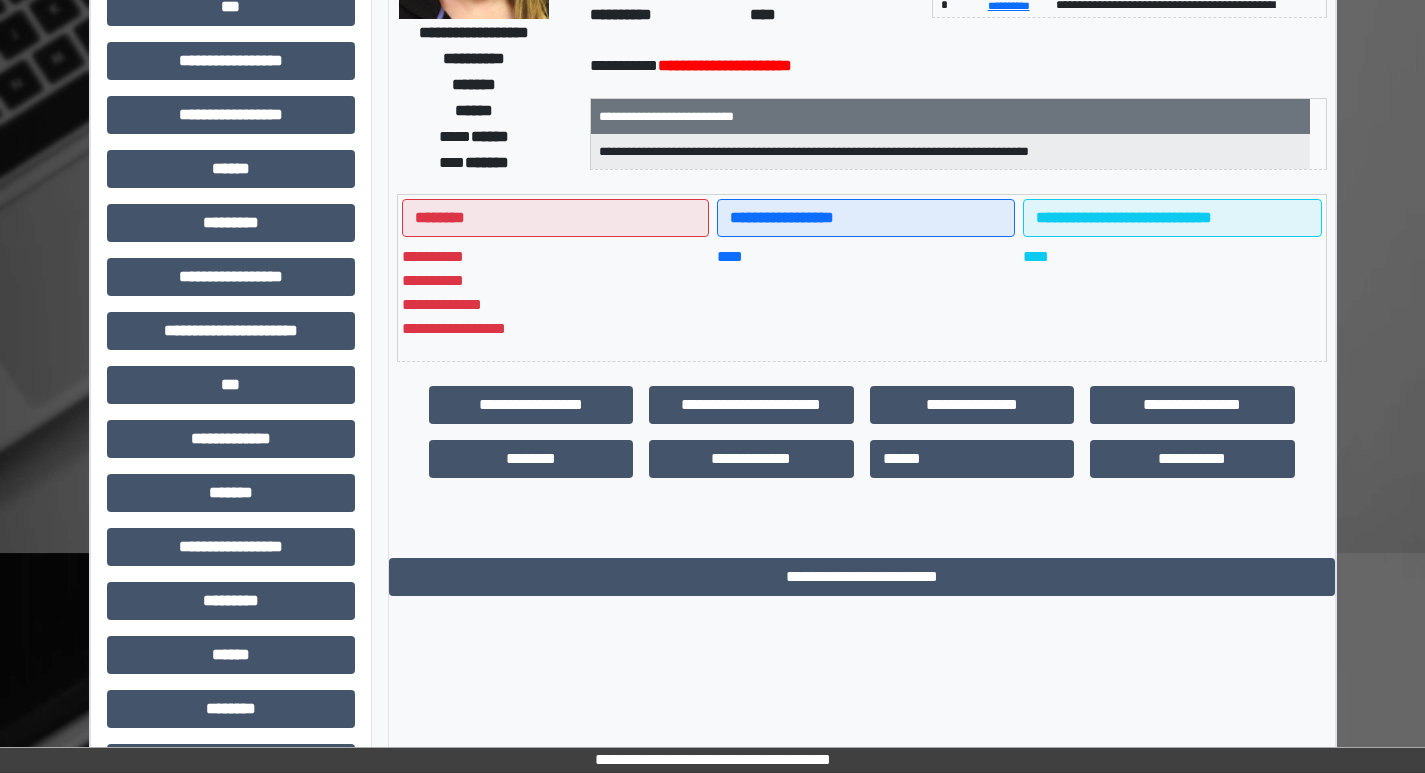 scroll, scrollTop: 300, scrollLeft: 0, axis: vertical 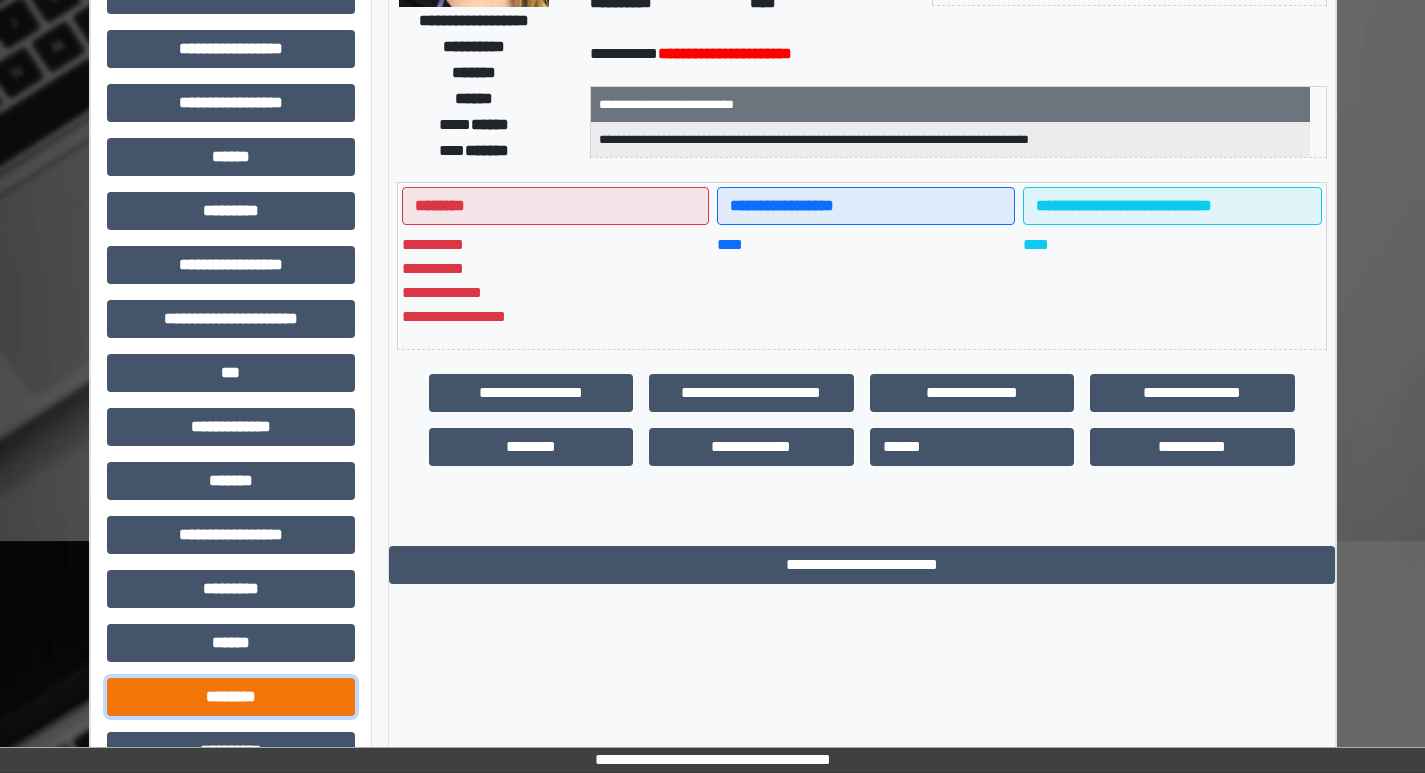 click on "********" at bounding box center (231, 697) 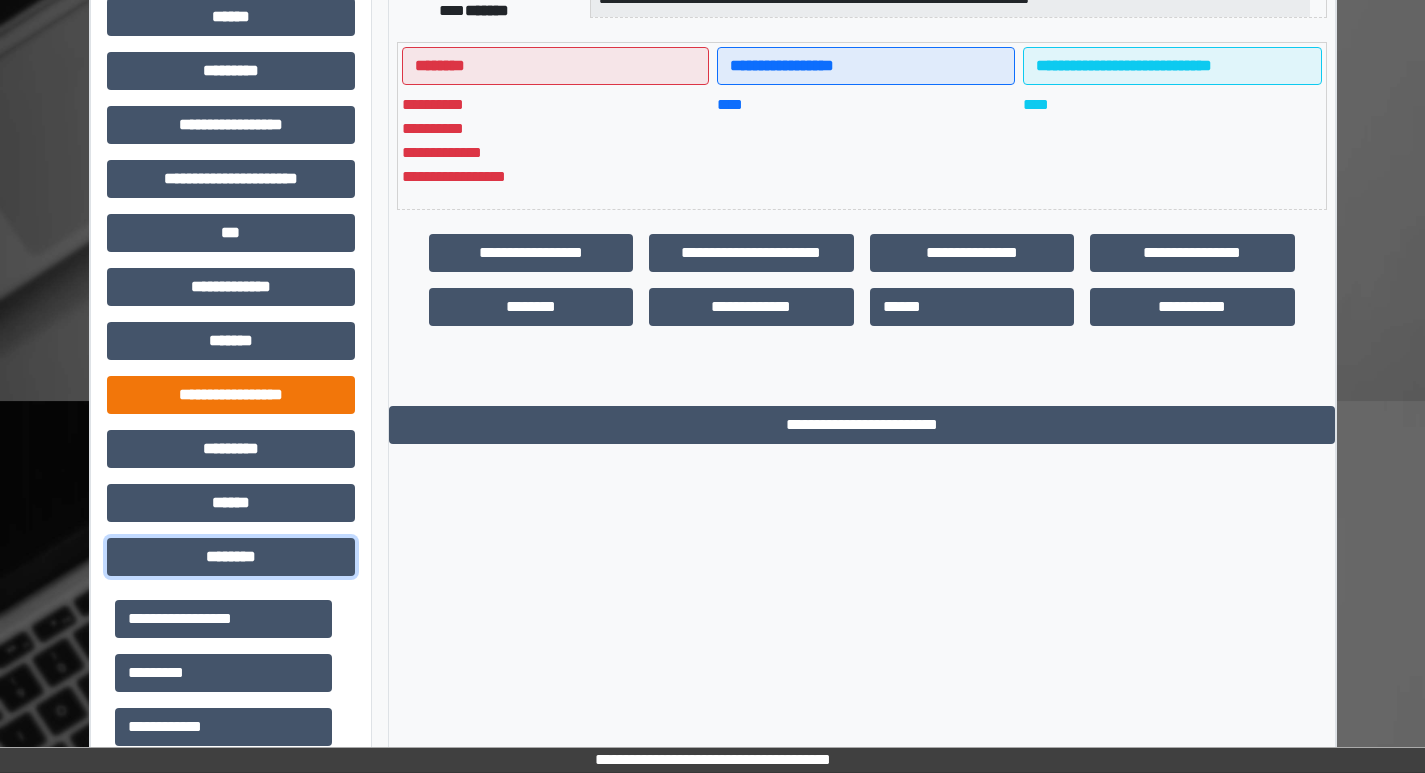 scroll, scrollTop: 600, scrollLeft: 0, axis: vertical 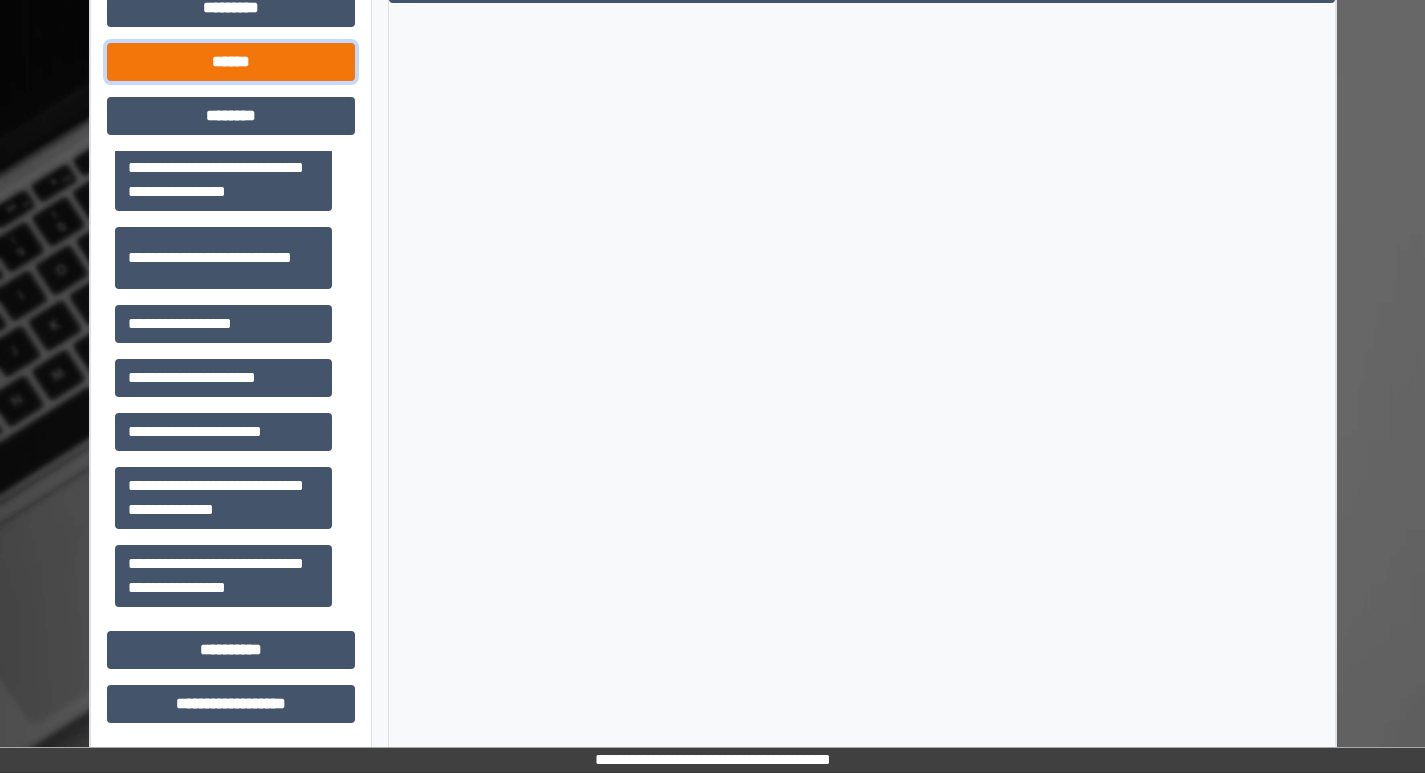 click on "******" at bounding box center [231, 62] 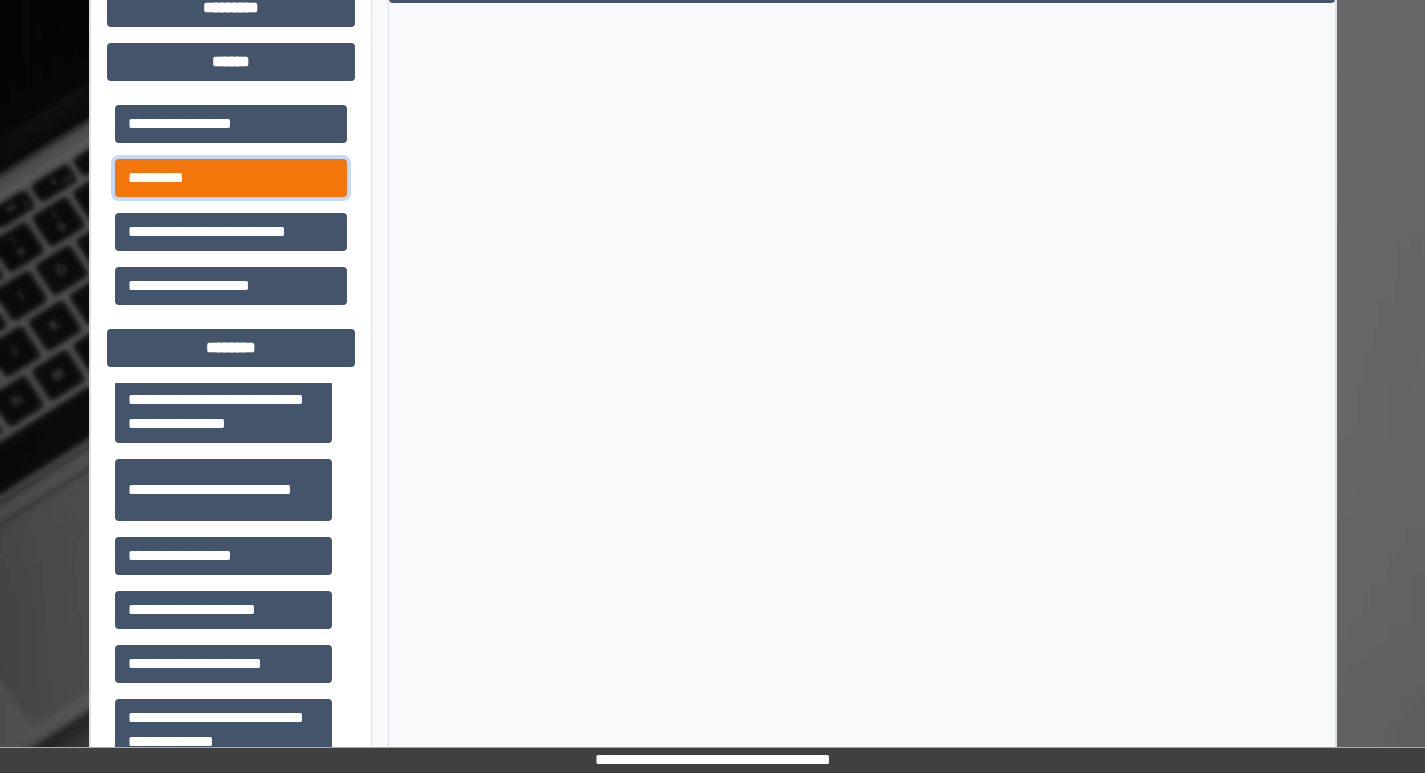 click on "*********" at bounding box center [231, 178] 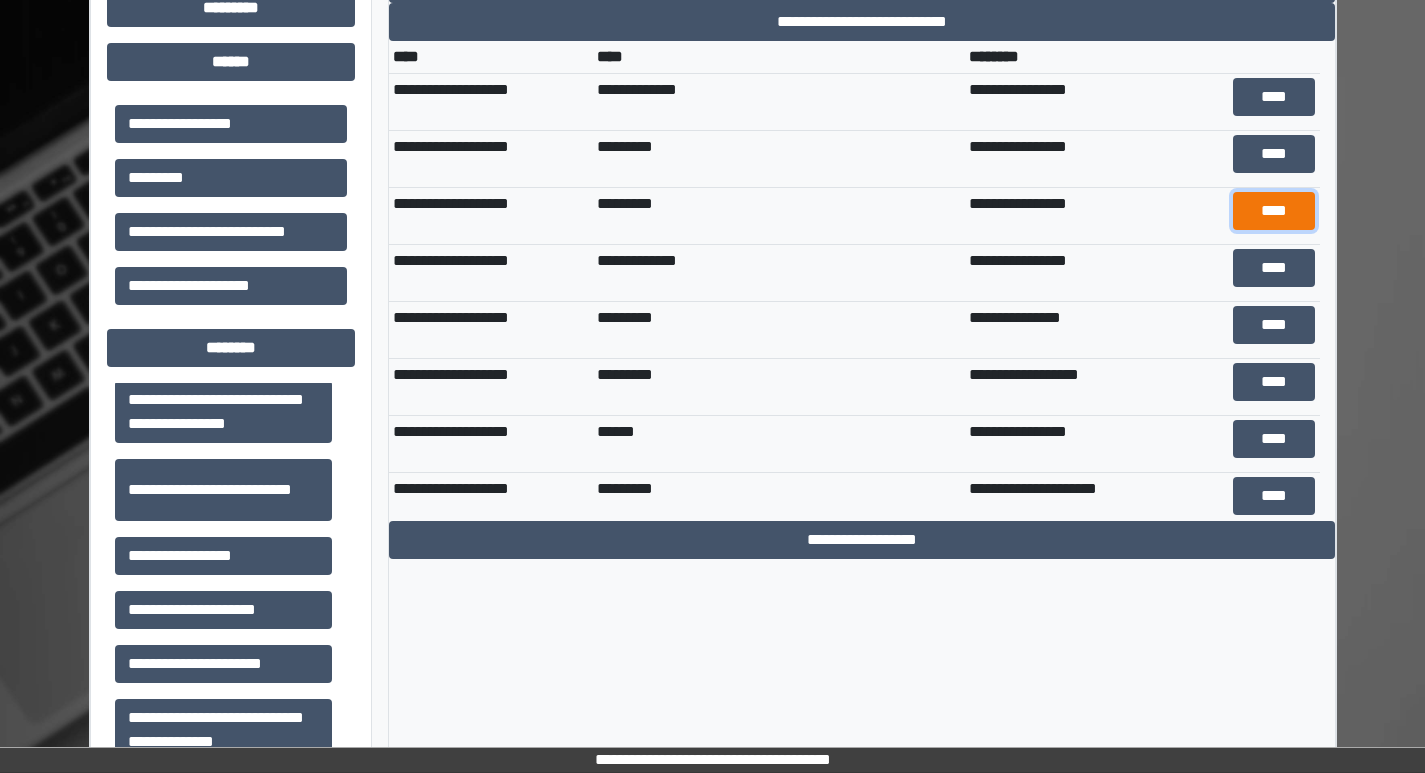 click on "****" at bounding box center (1274, 211) 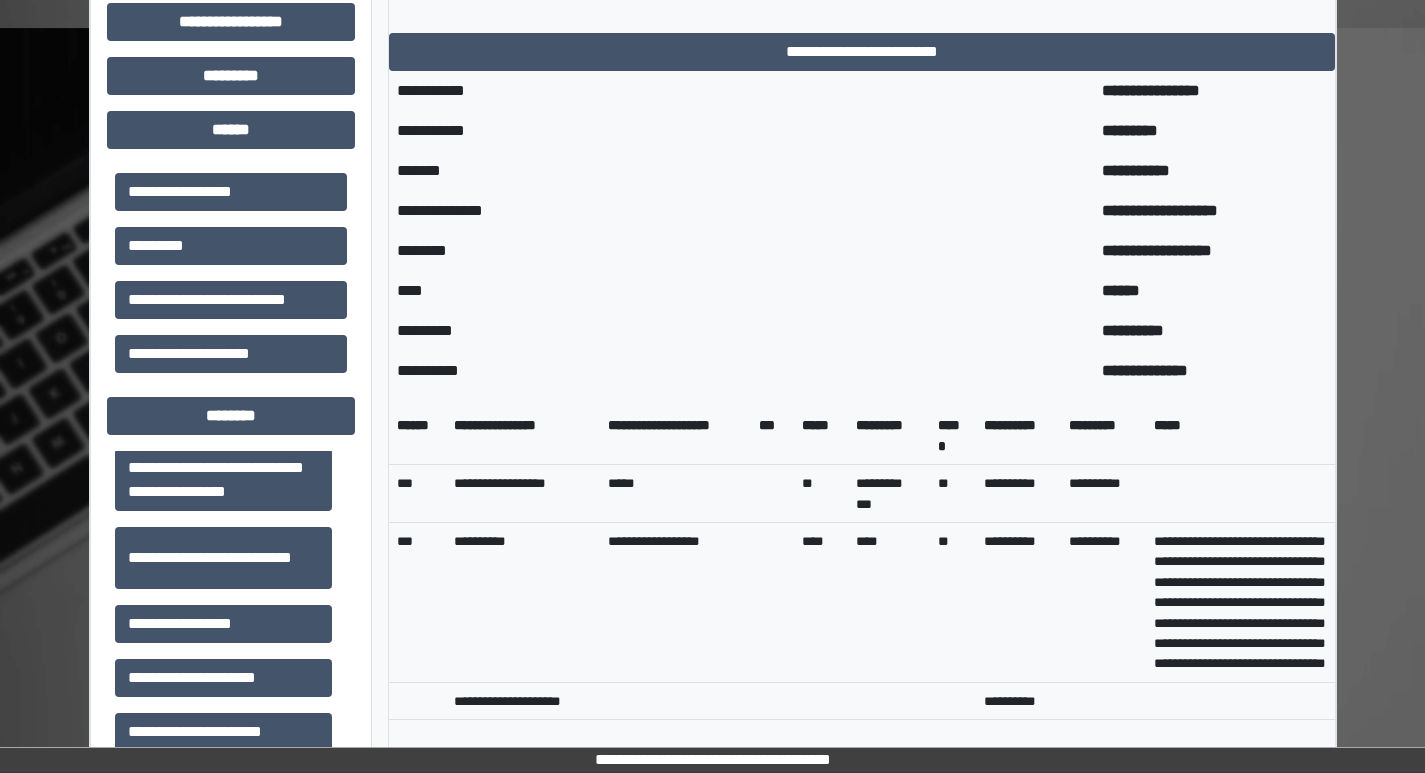 scroll, scrollTop: 1113, scrollLeft: 0, axis: vertical 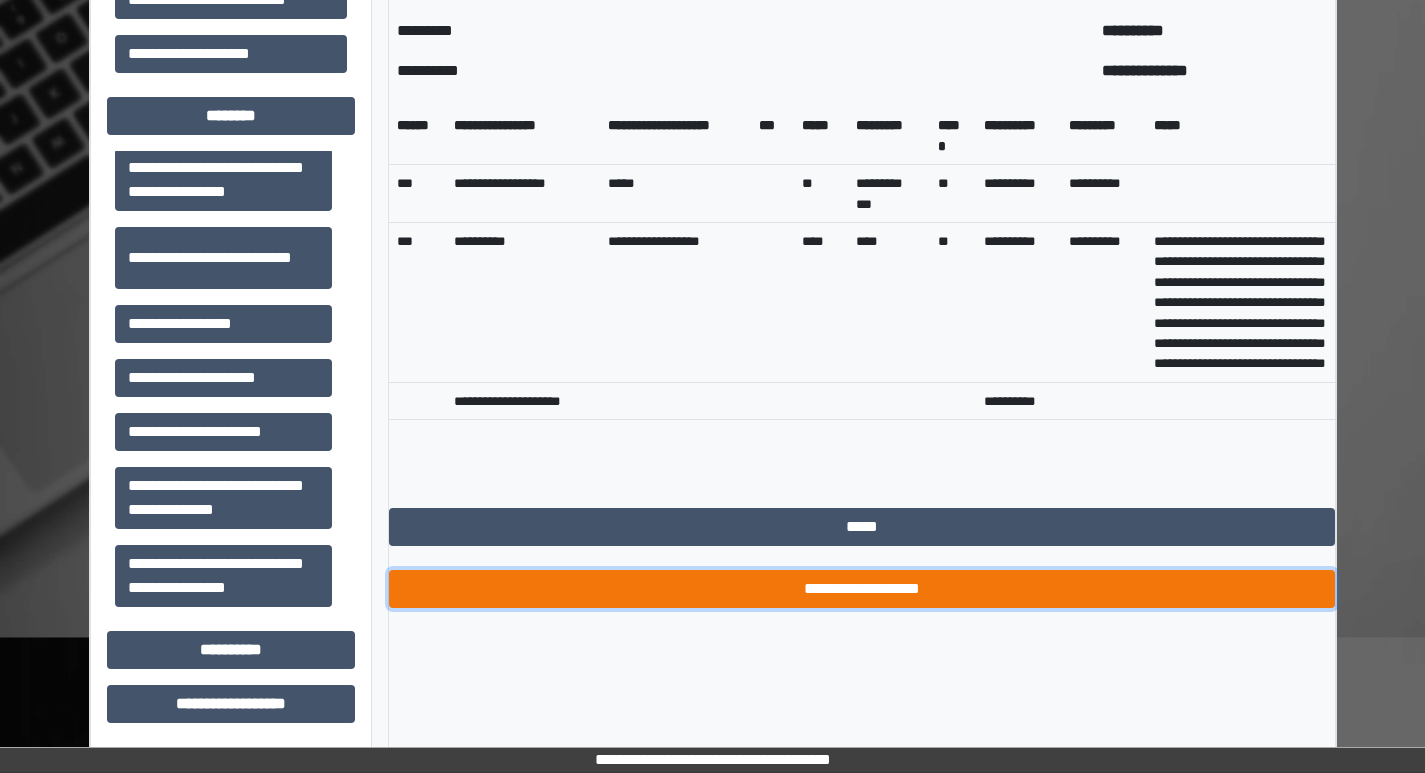 click on "**********" at bounding box center [862, 589] 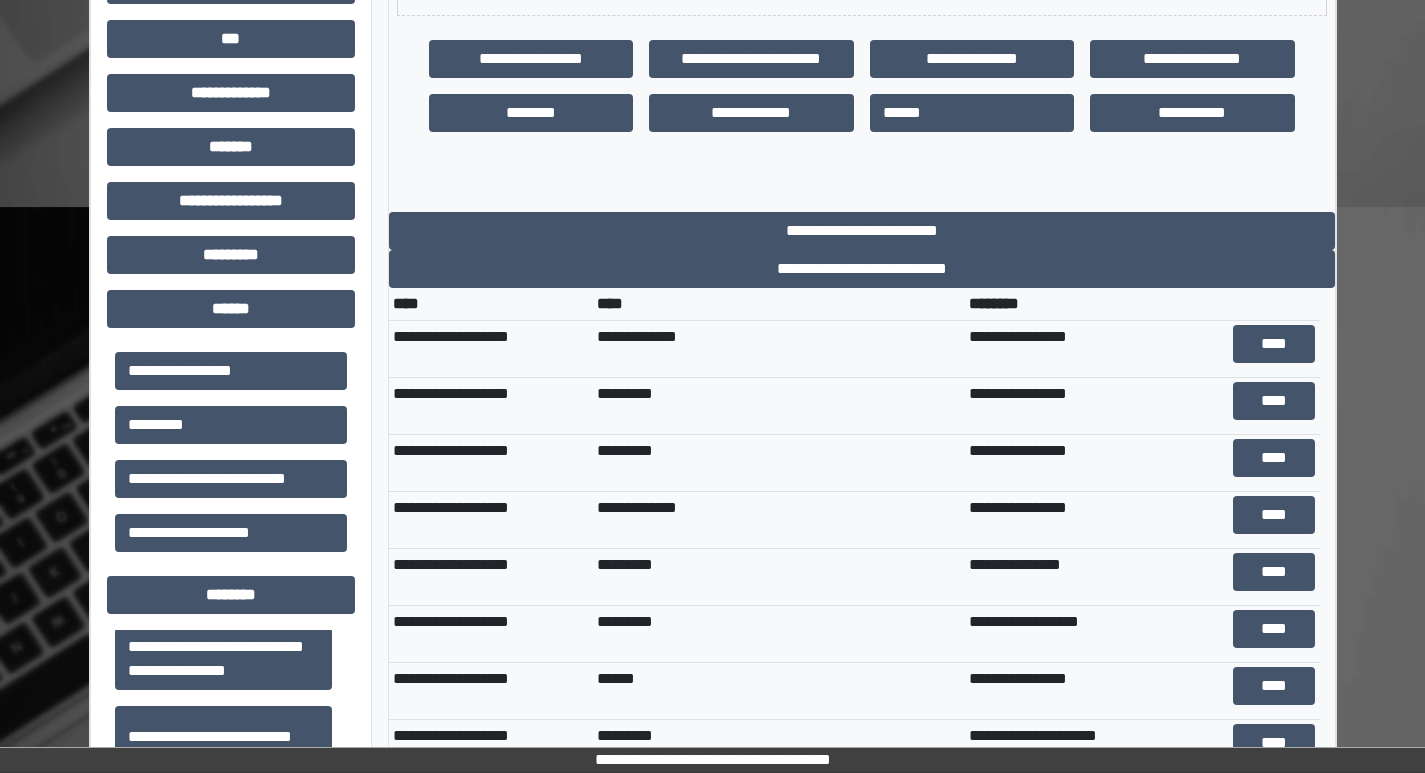scroll, scrollTop: 613, scrollLeft: 0, axis: vertical 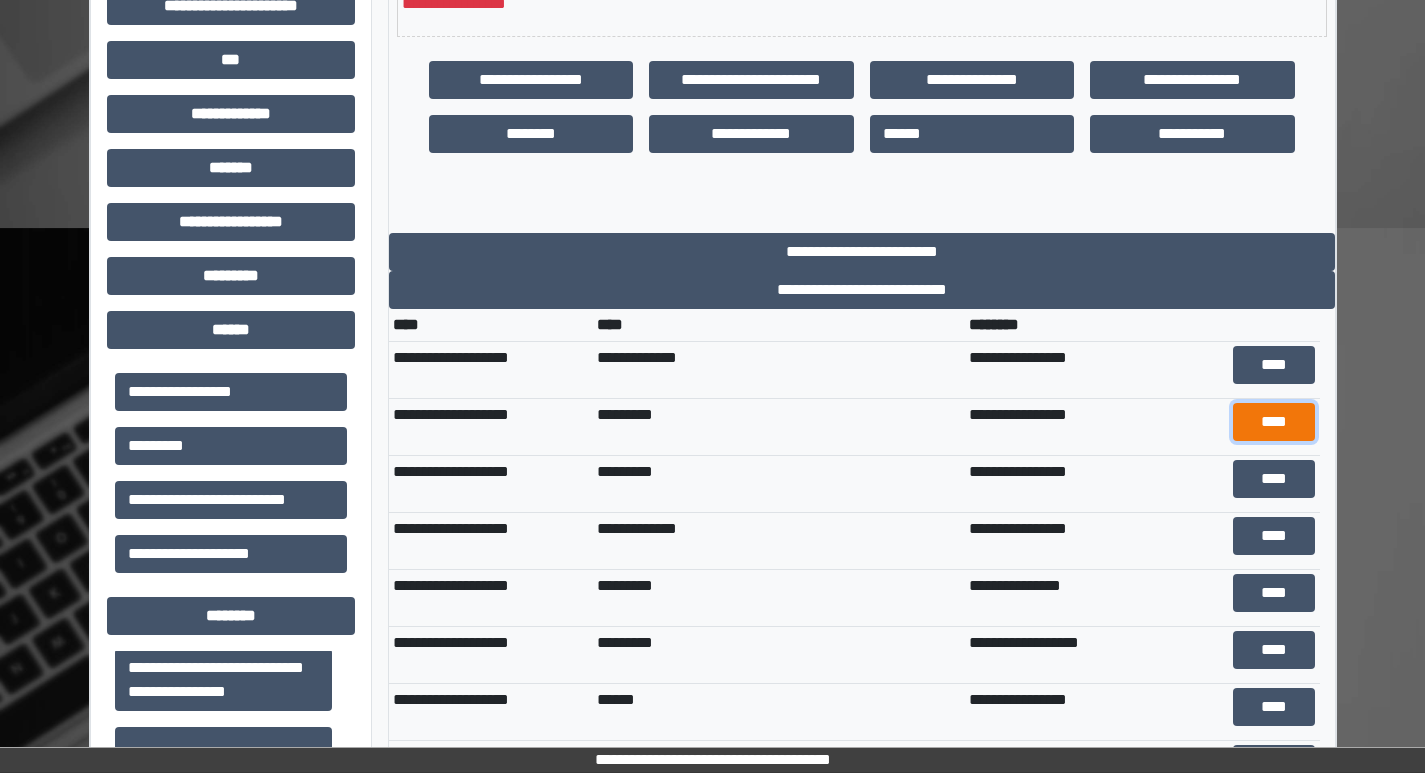 click on "****" at bounding box center [1274, 422] 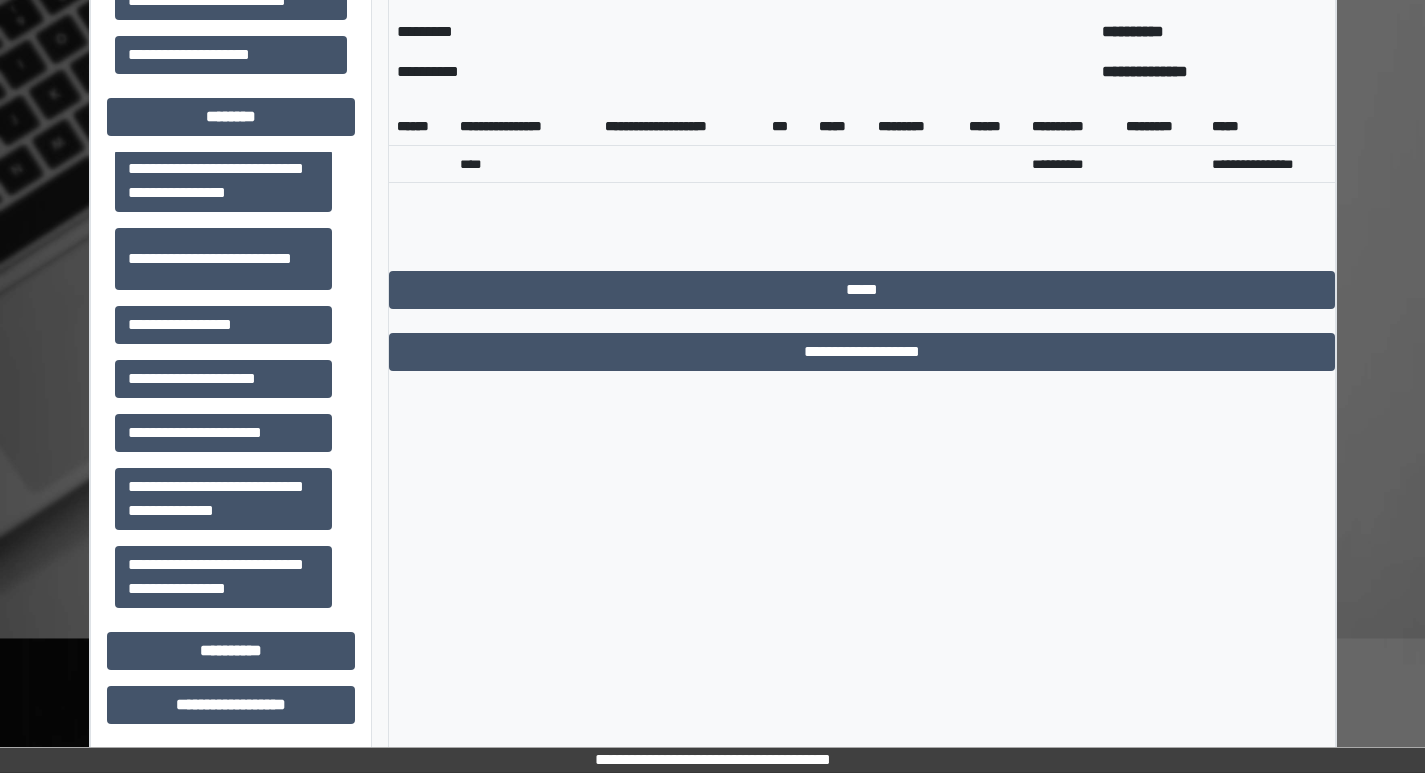 scroll, scrollTop: 1113, scrollLeft: 0, axis: vertical 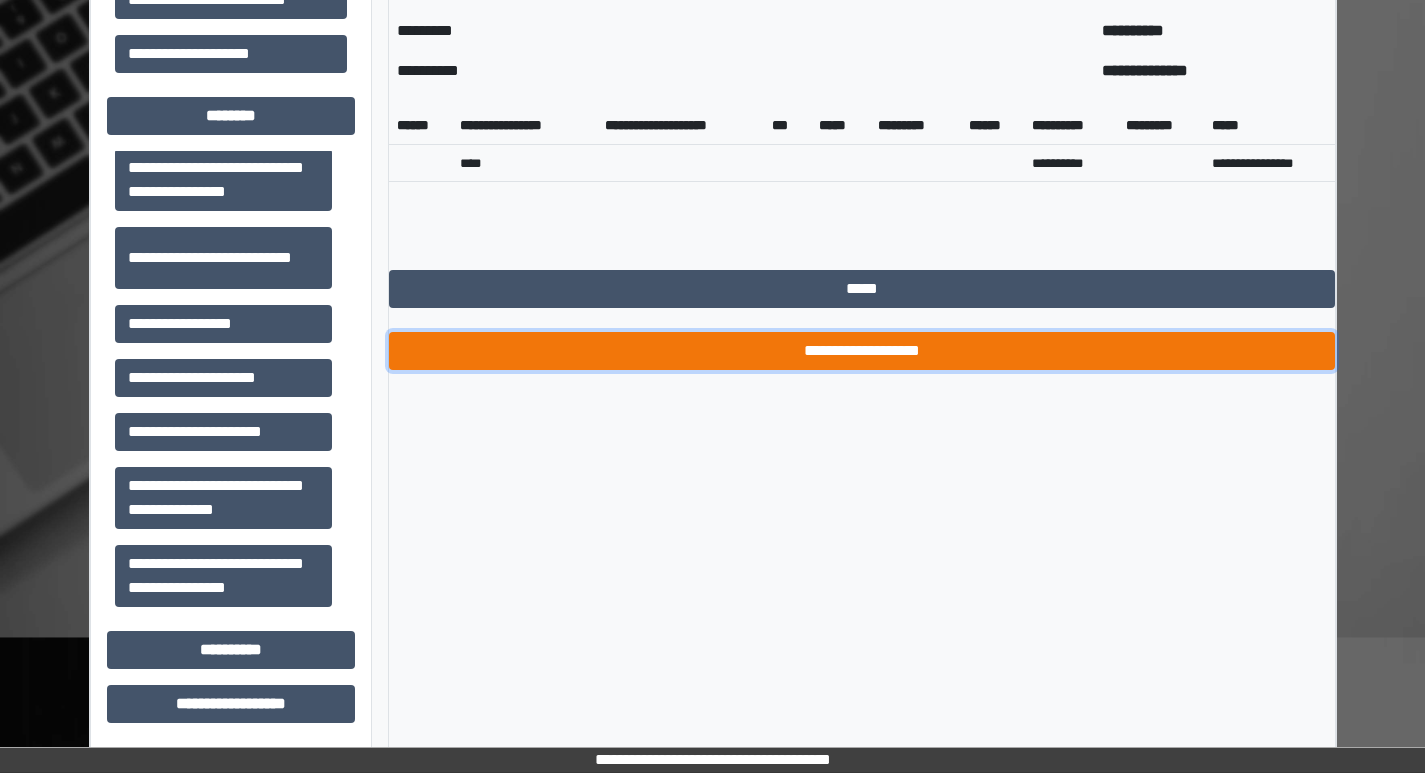 click on "**********" at bounding box center (862, 351) 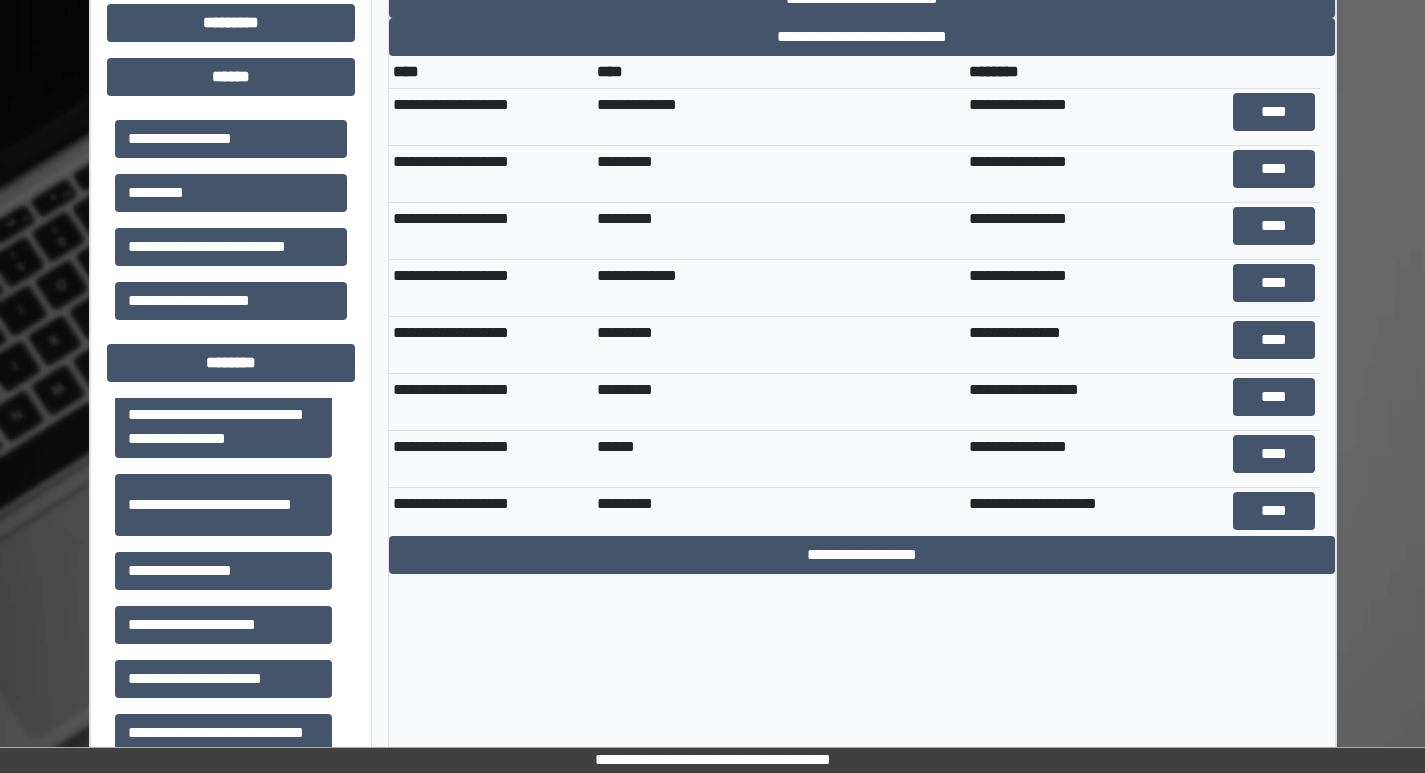 scroll, scrollTop: 813, scrollLeft: 0, axis: vertical 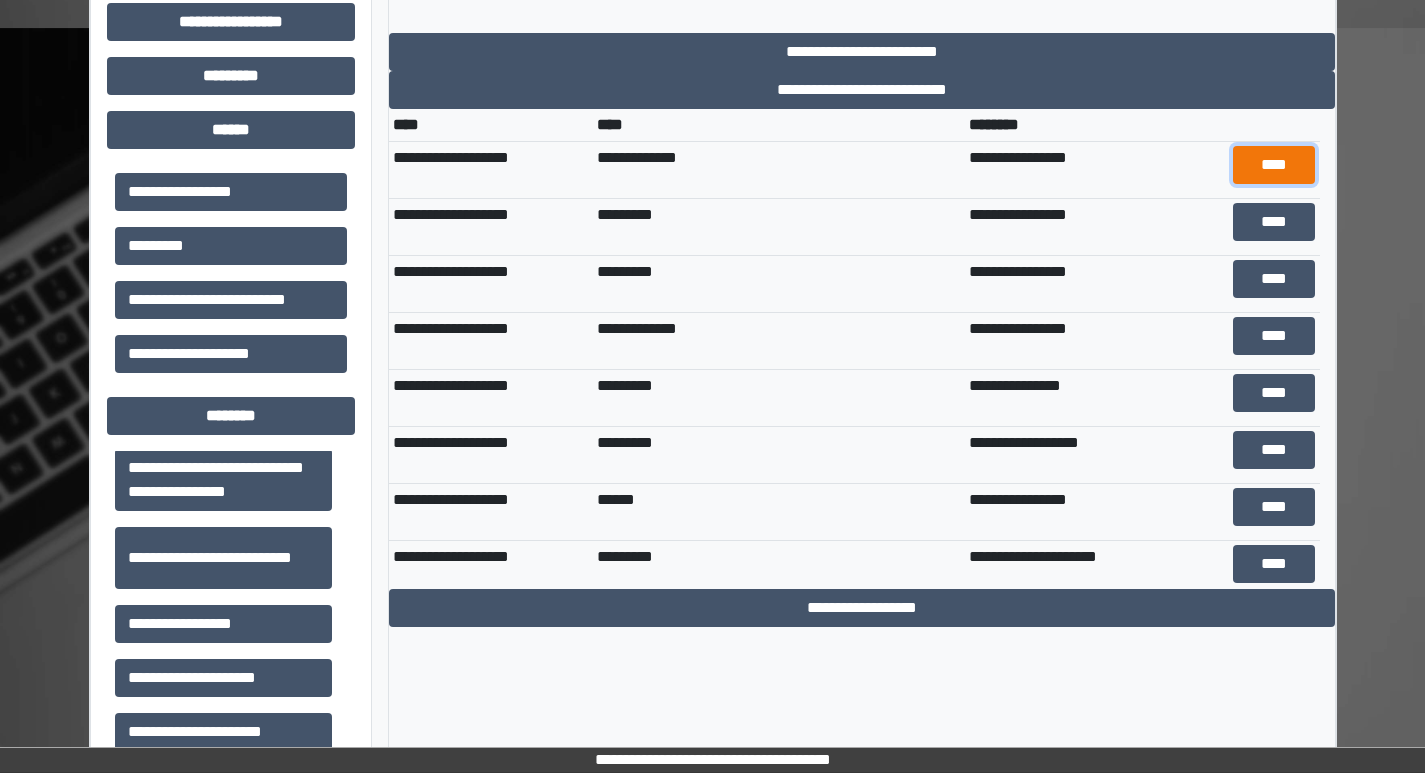 click on "****" at bounding box center [1274, 165] 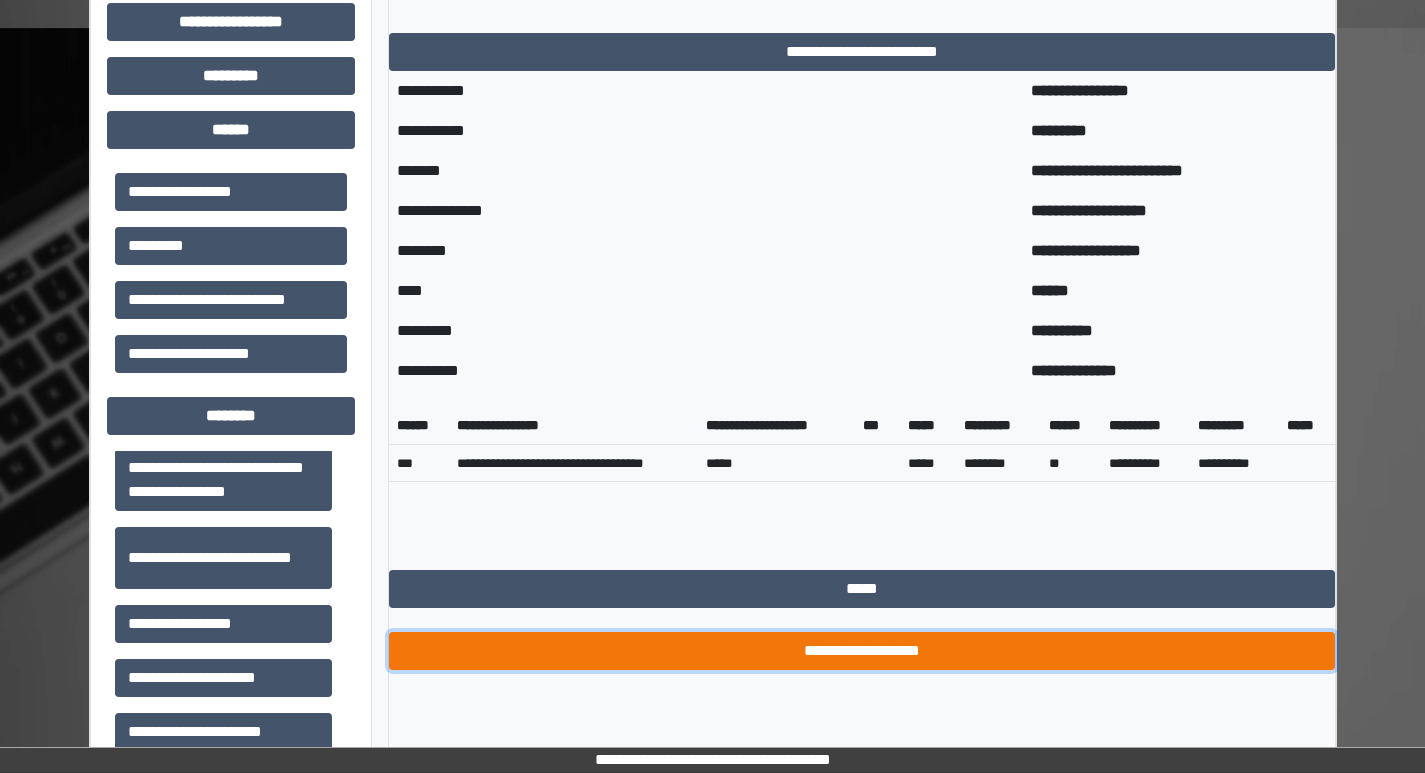 click on "**********" at bounding box center [862, 651] 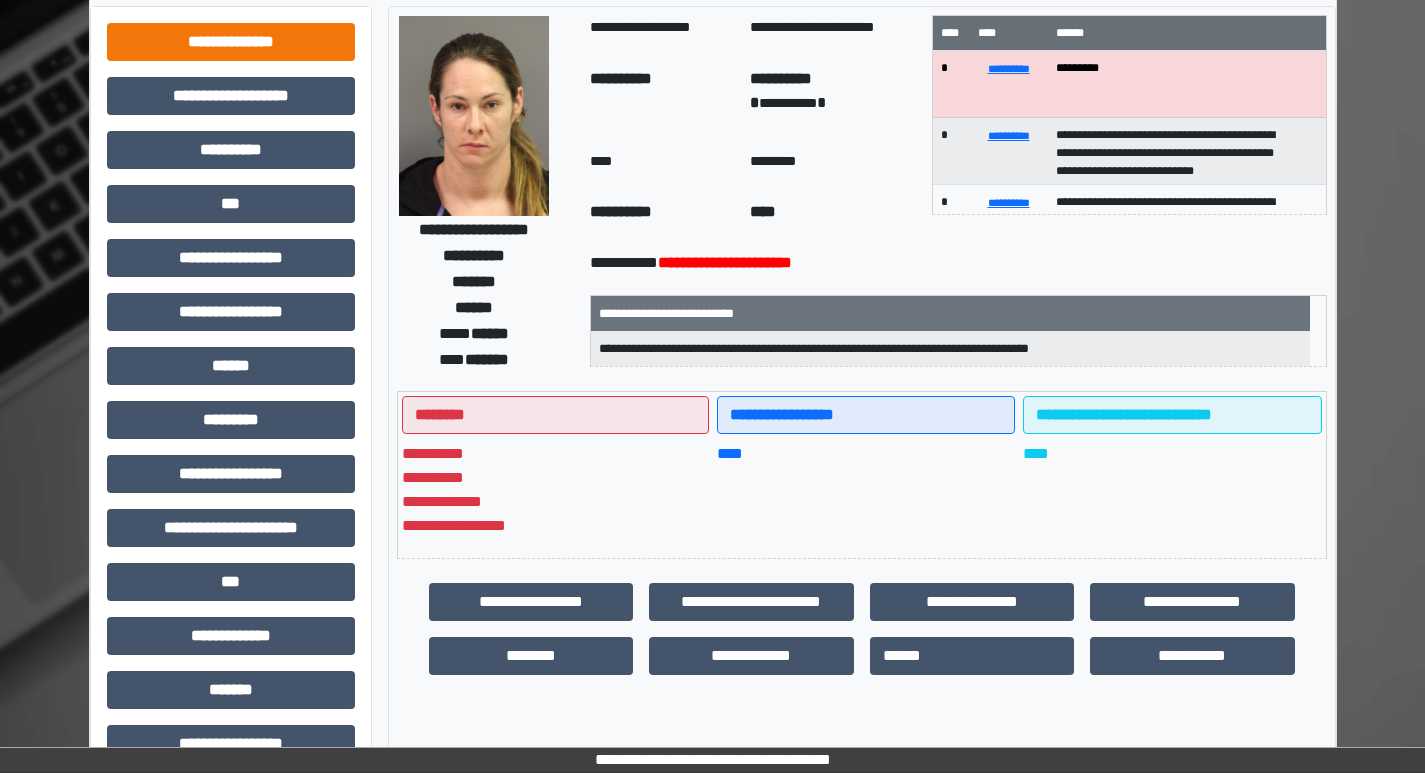 scroll, scrollTop: 0, scrollLeft: 0, axis: both 